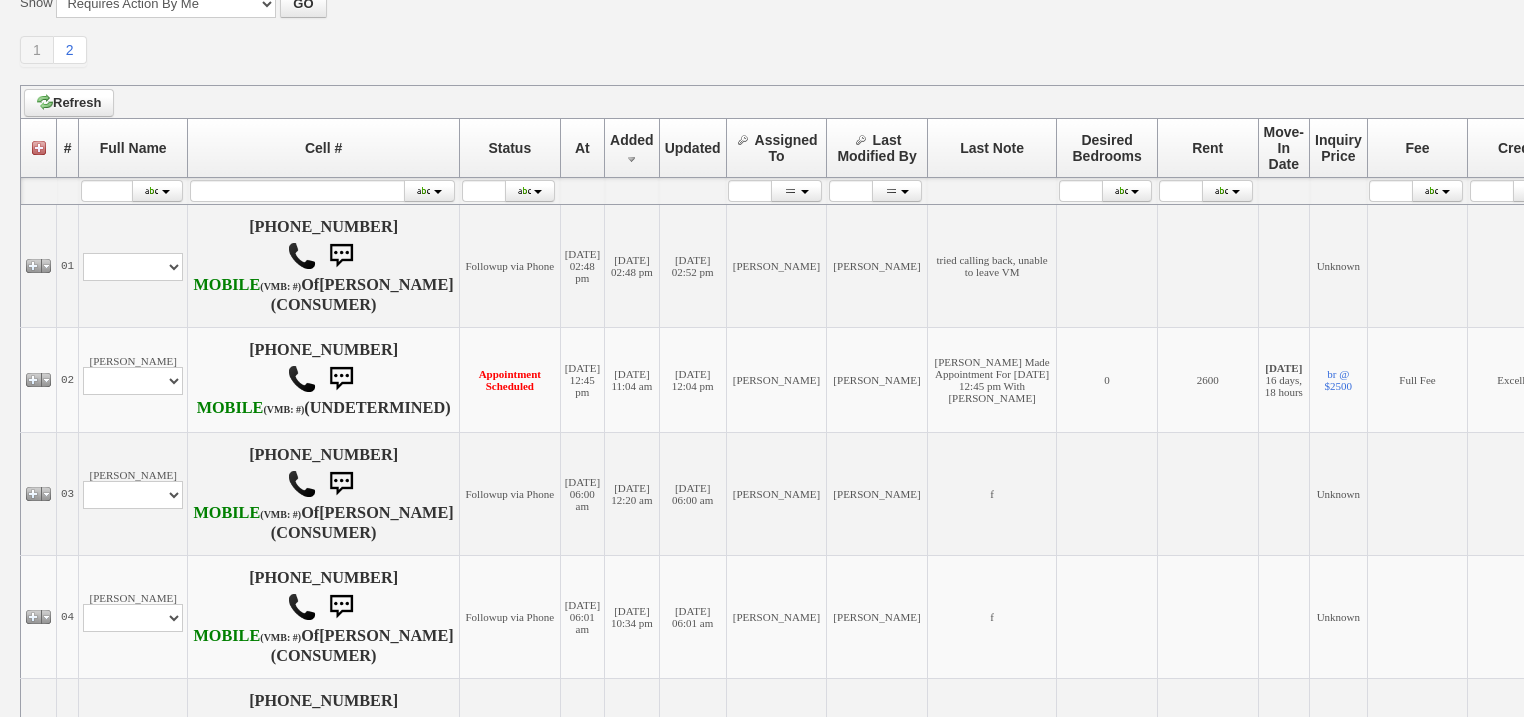 scroll, scrollTop: 0, scrollLeft: 0, axis: both 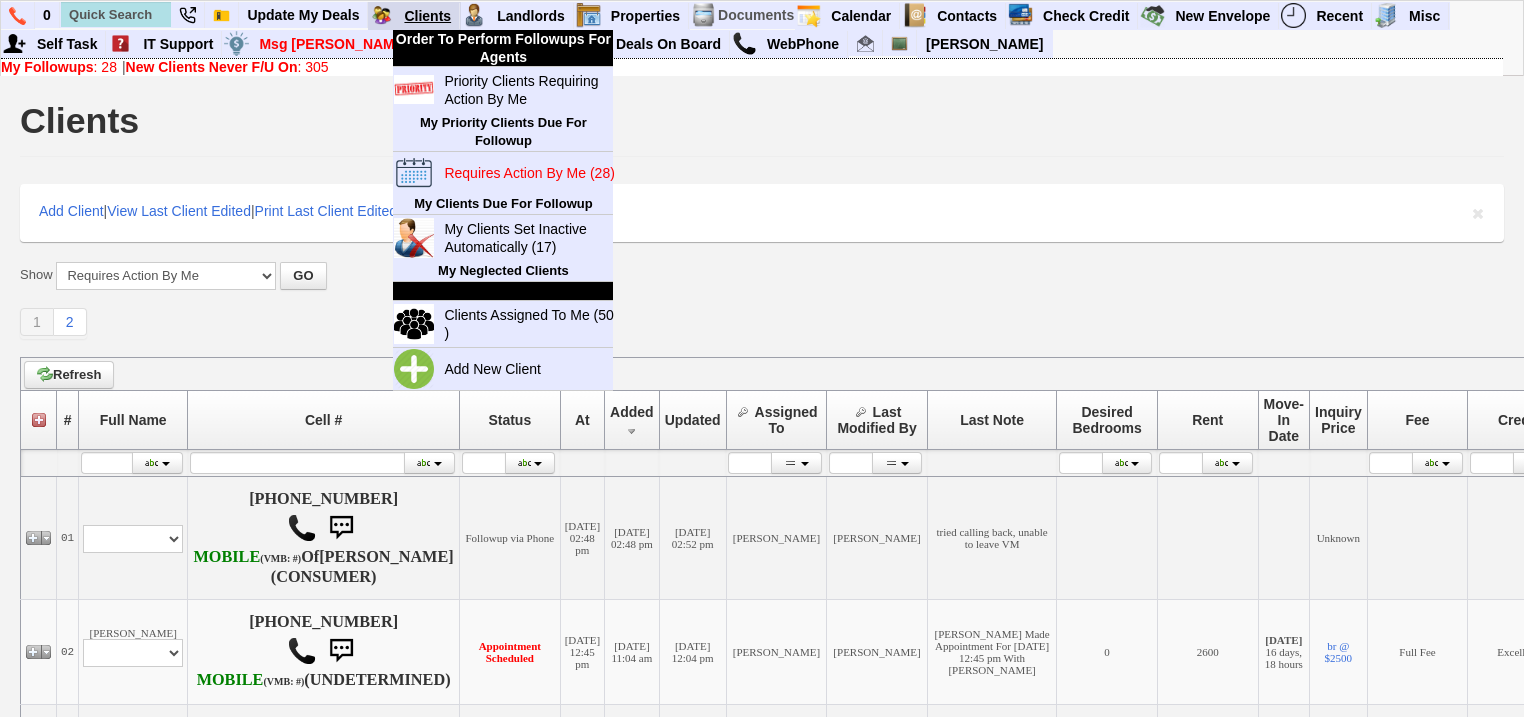 click on "Clients" at bounding box center [428, 16] 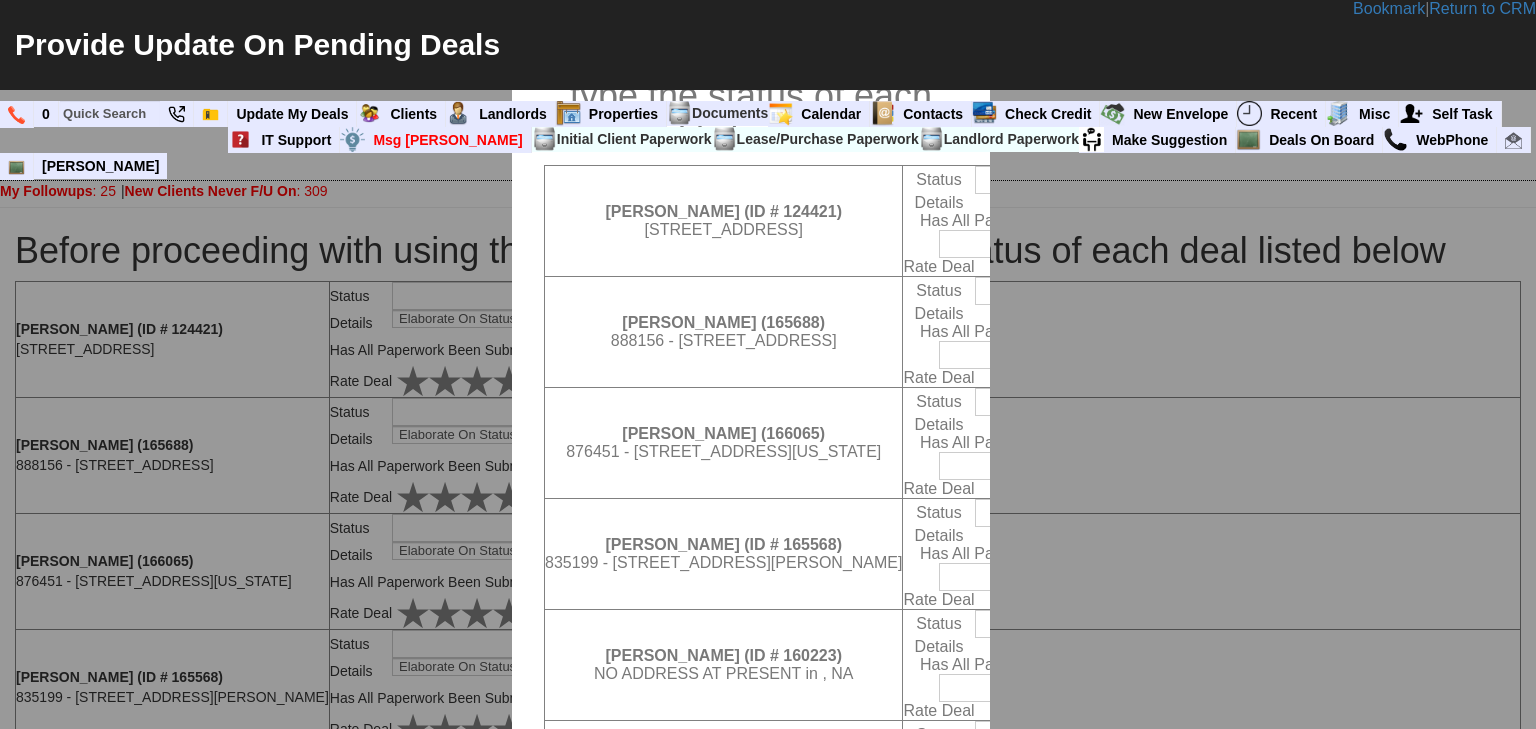 select on "100" 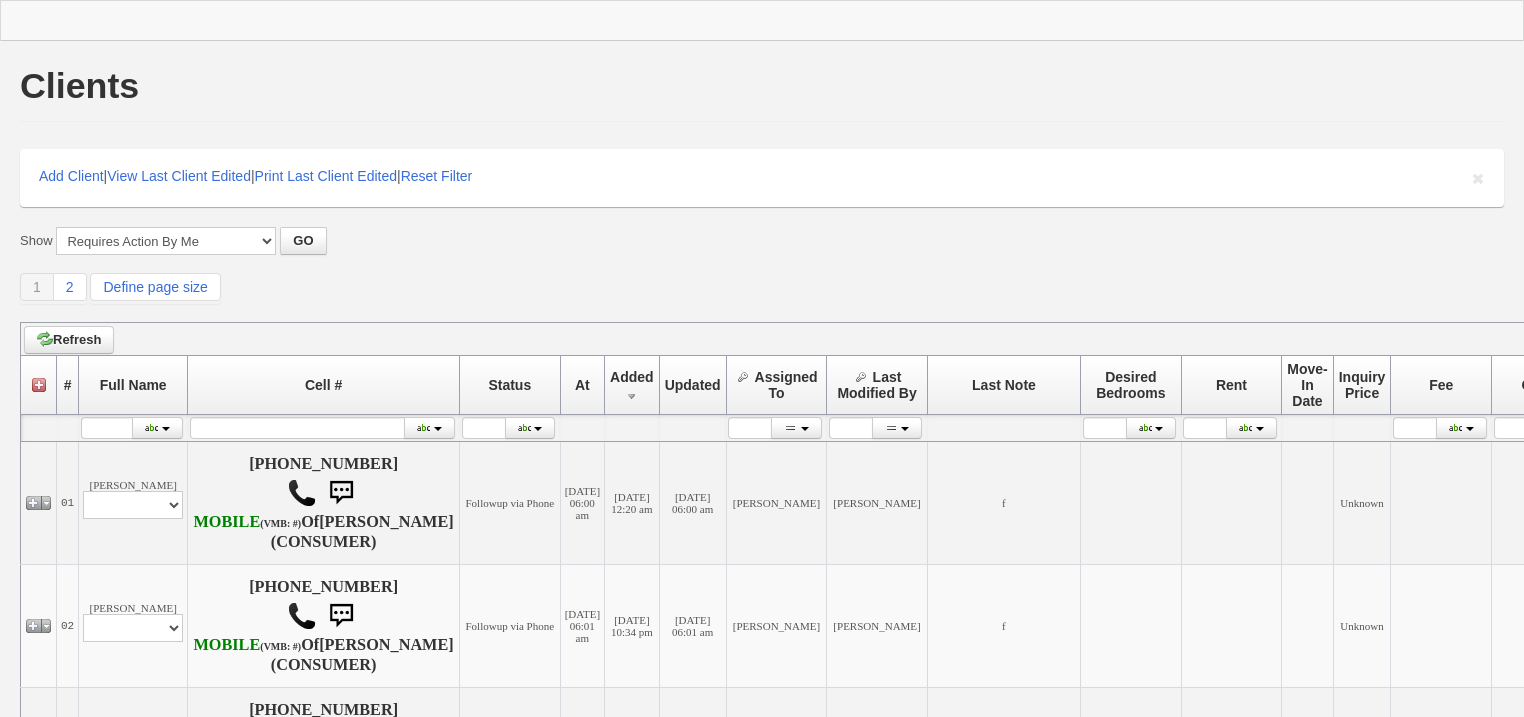 scroll, scrollTop: 0, scrollLeft: 0, axis: both 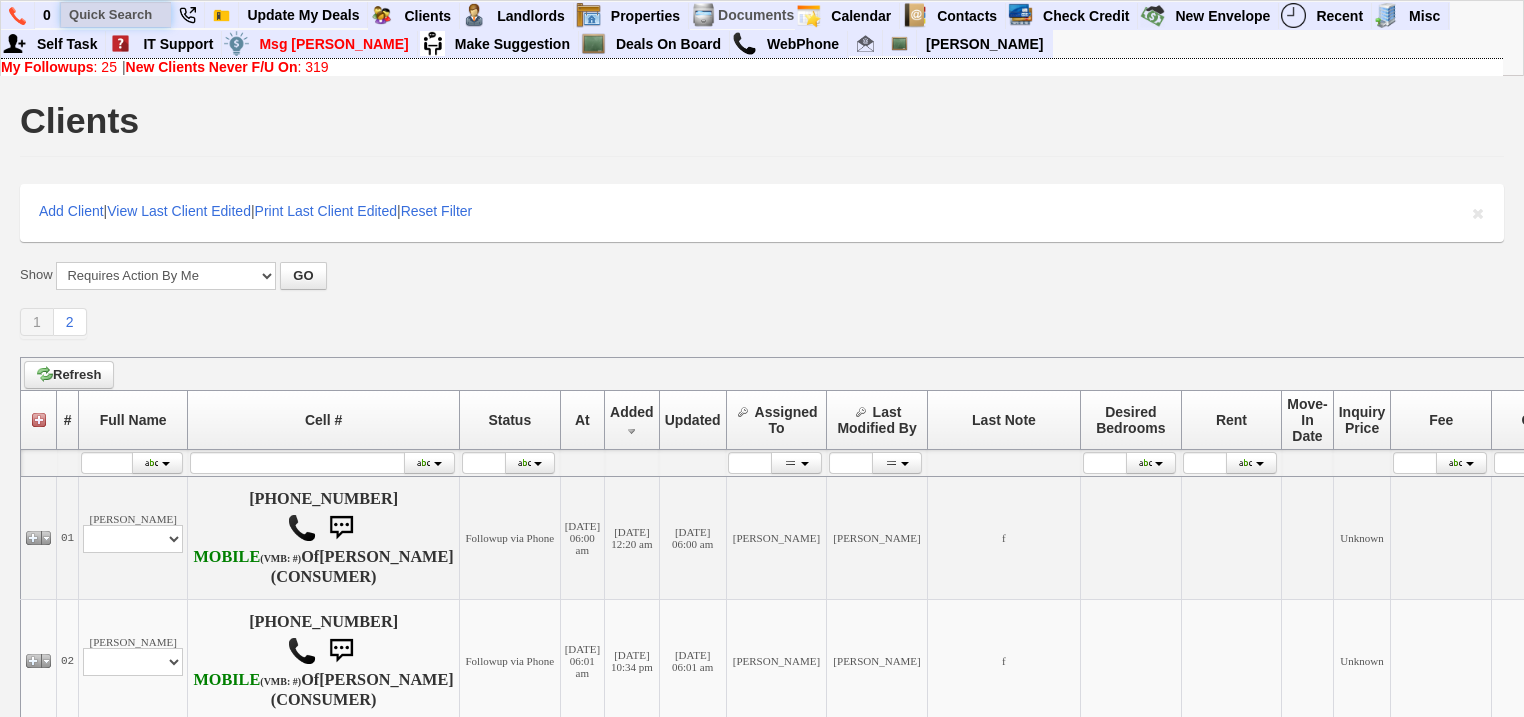 click at bounding box center (116, 14) 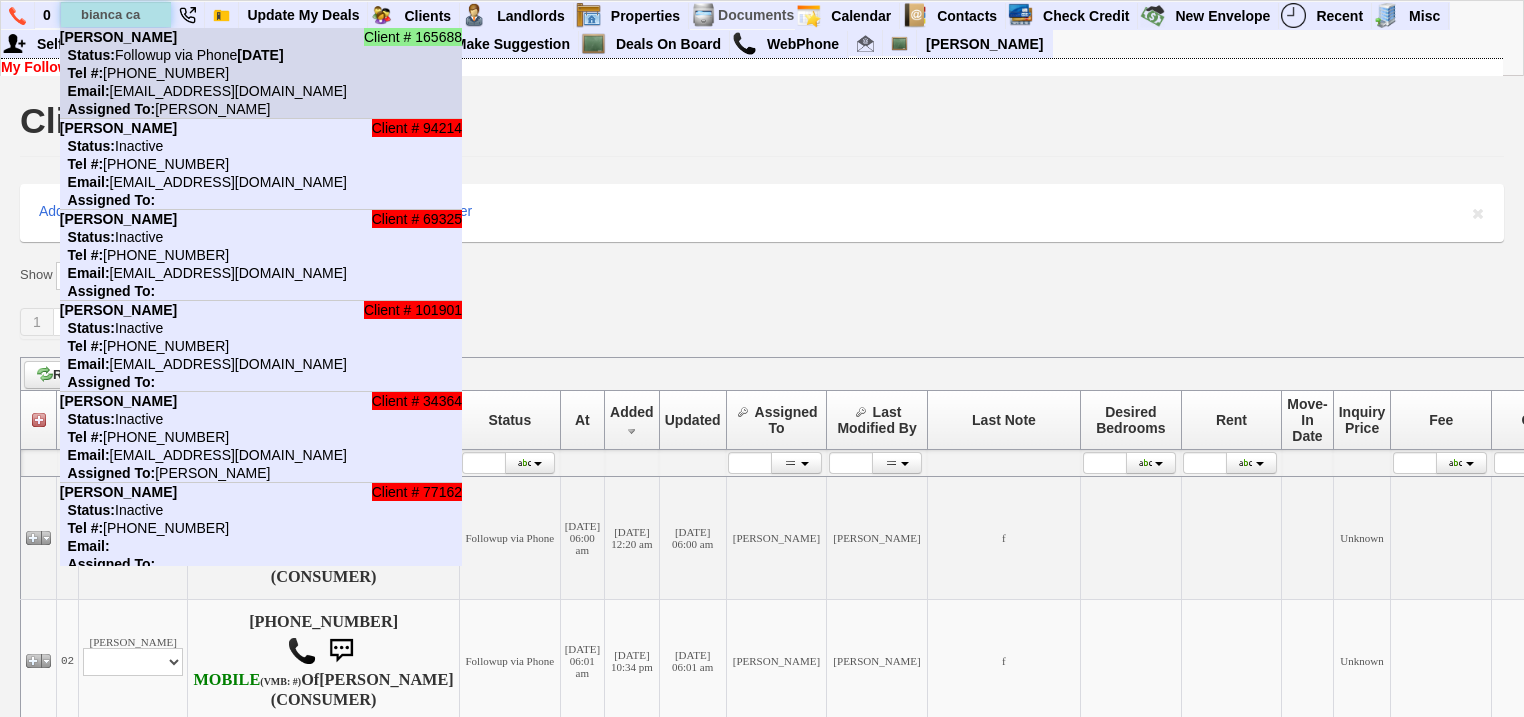 type on "bianca ca" 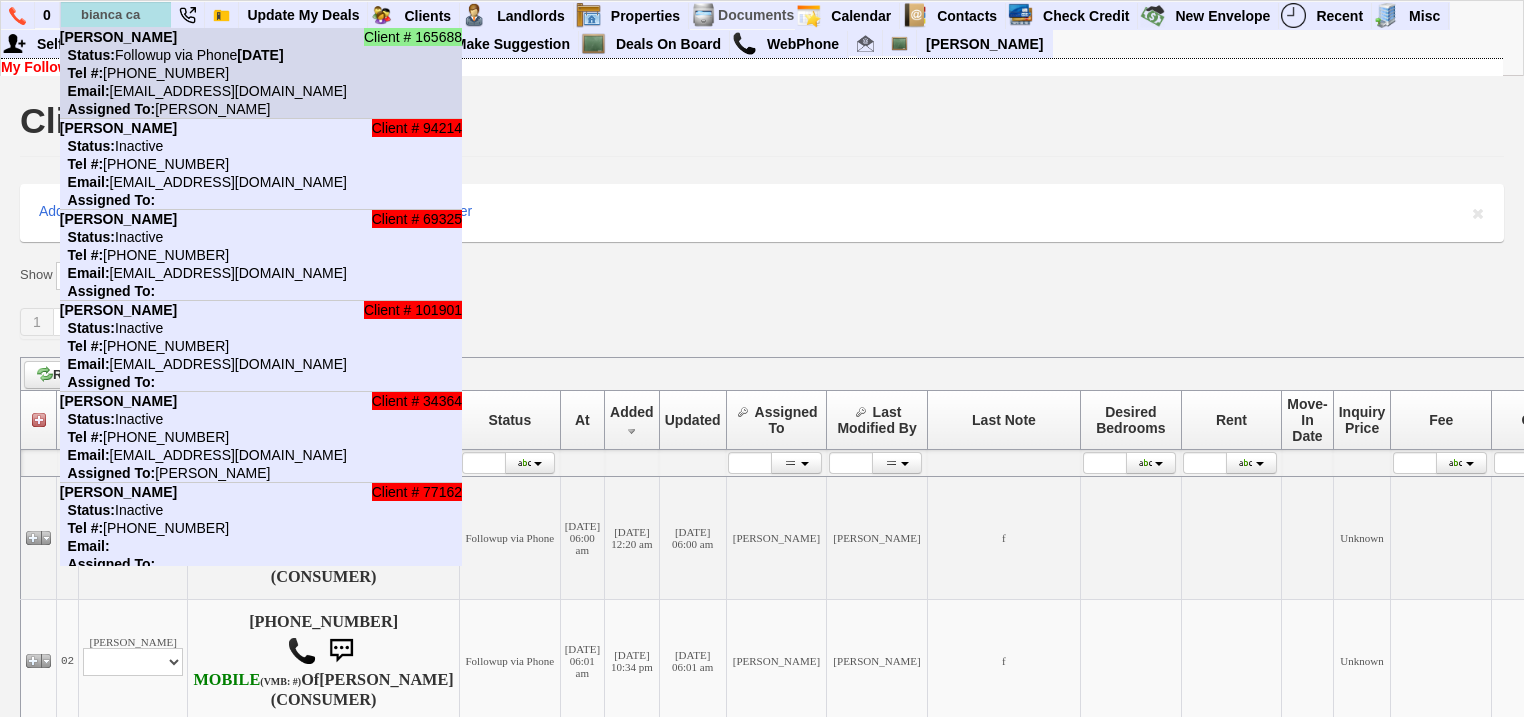 click on "Bianca Castillo" at bounding box center (118, 37) 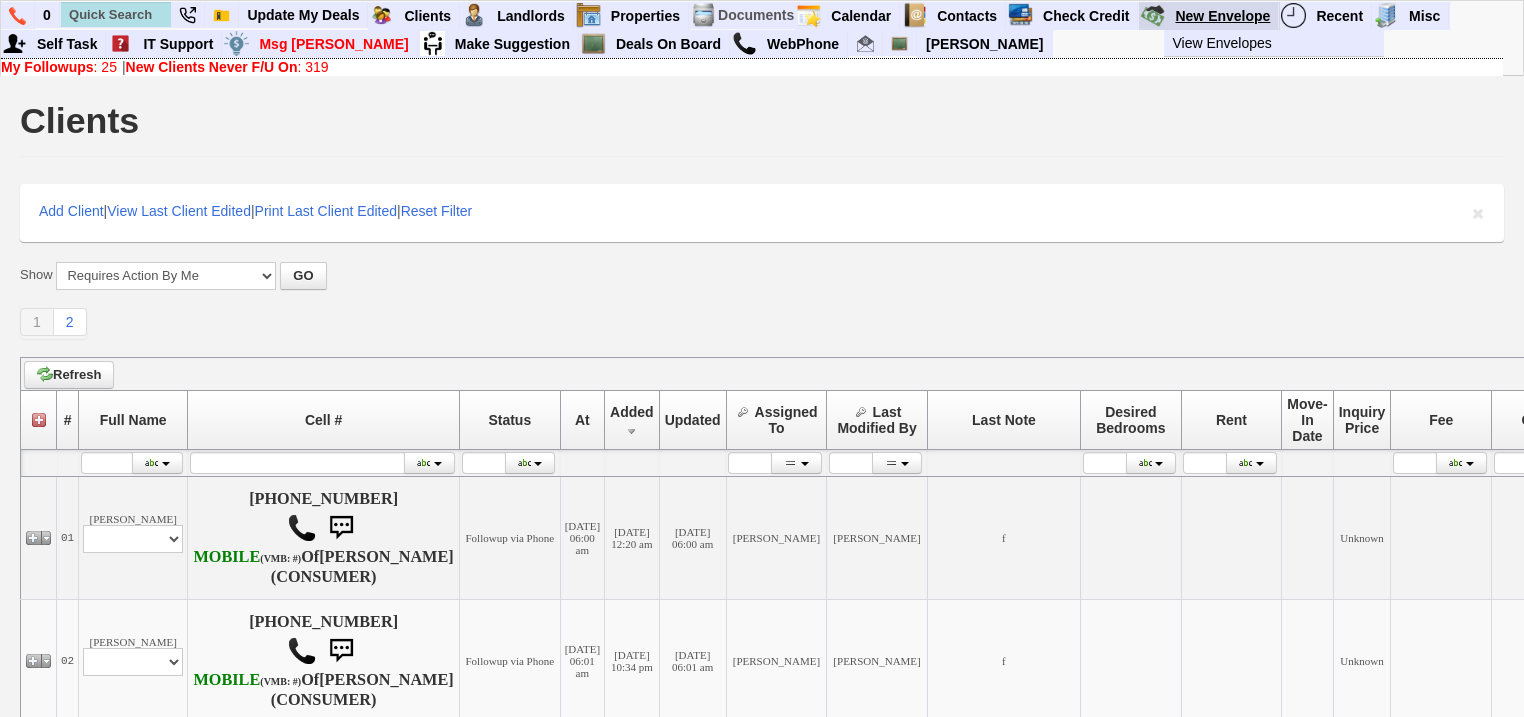 click on "New Envelope" at bounding box center [1223, 16] 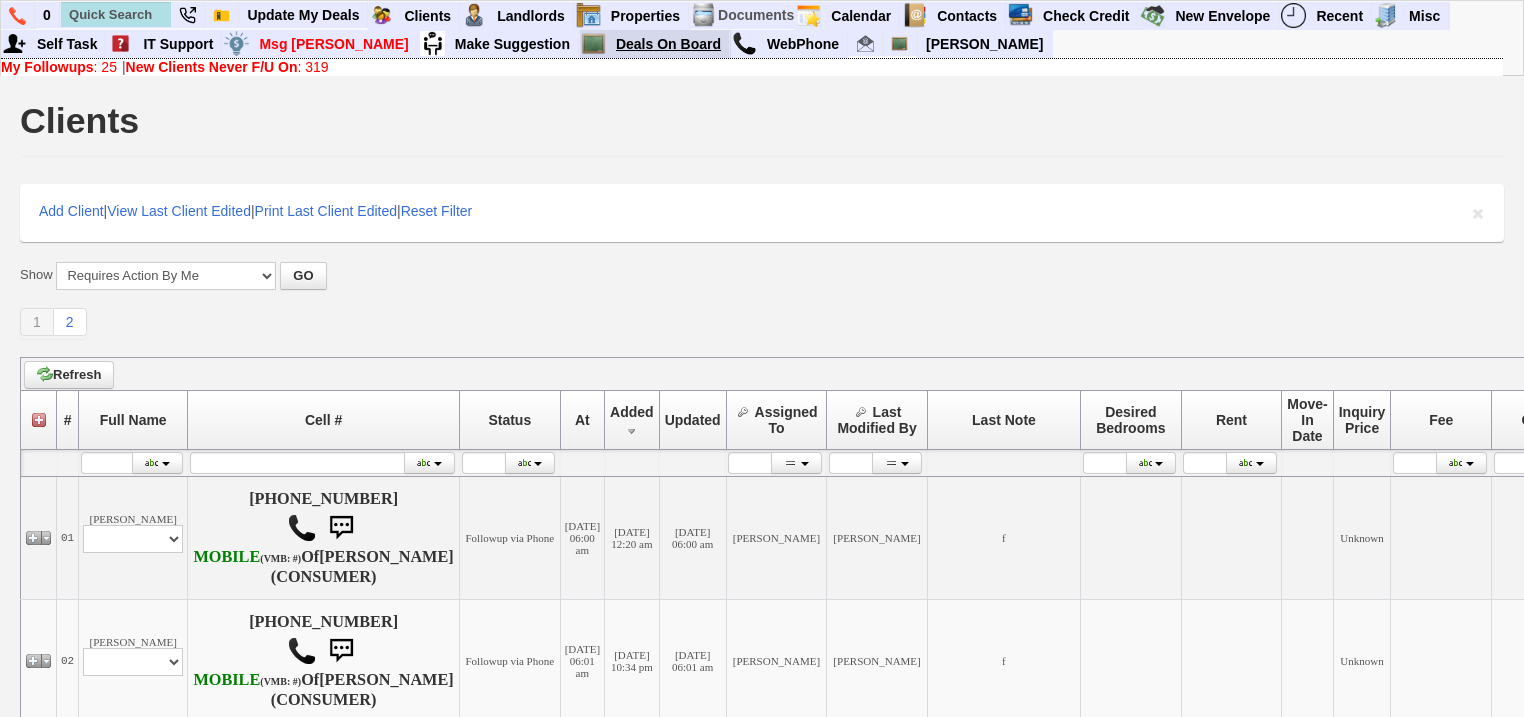 click on "Deals On Board" at bounding box center [669, 44] 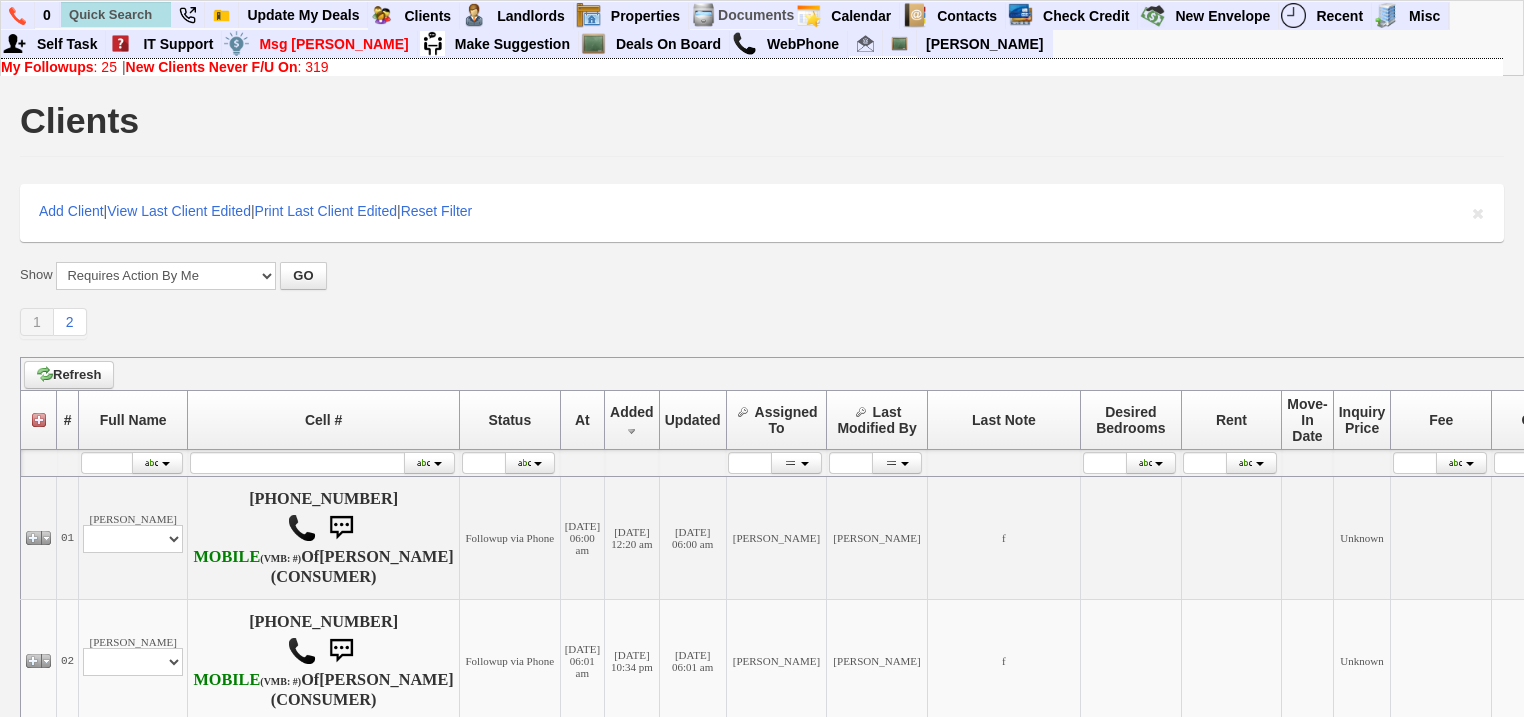 click on "My Followups" at bounding box center (47, 67) 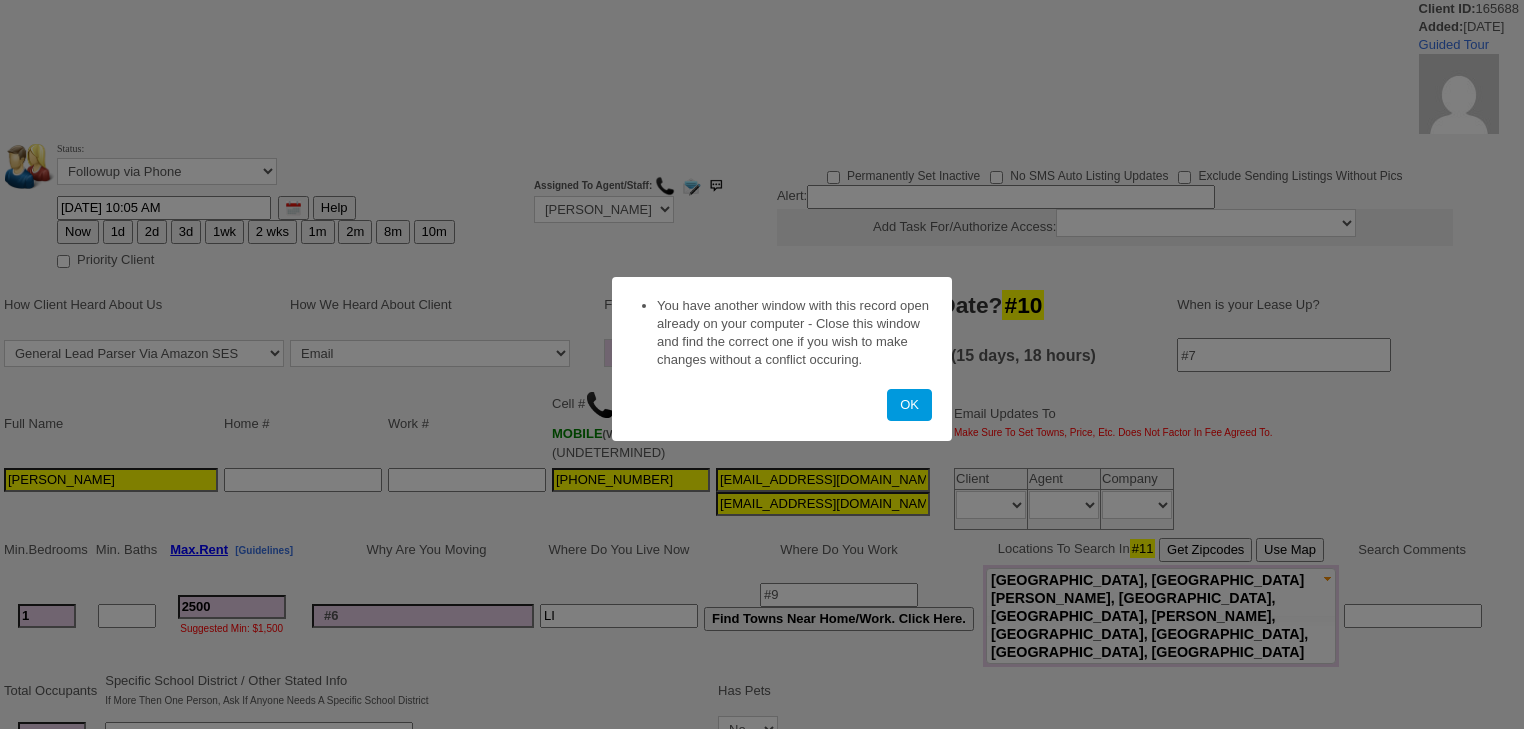 scroll, scrollTop: 0, scrollLeft: 0, axis: both 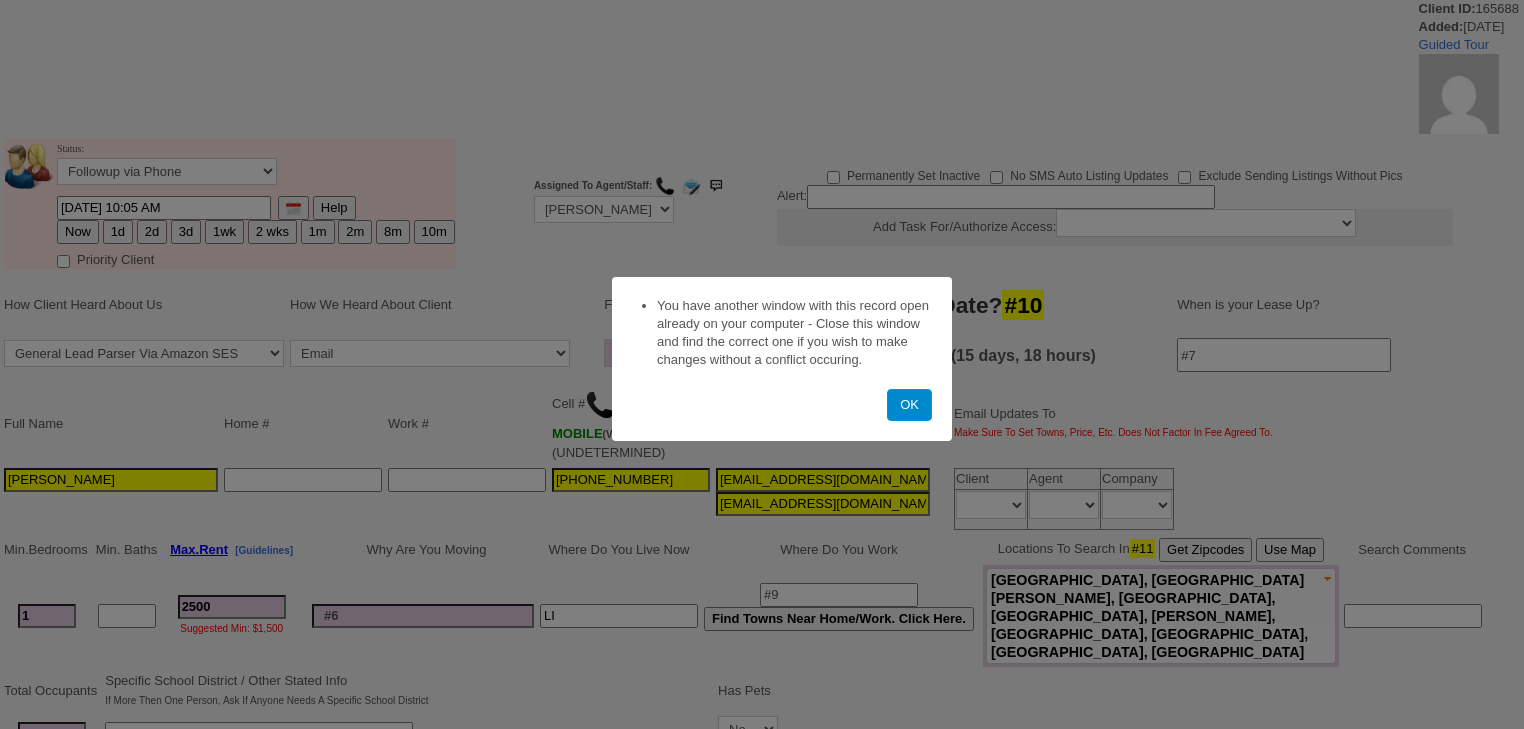 drag, startPoint x: 908, startPoint y: 405, endPoint x: 862, endPoint y: 366, distance: 60.307545 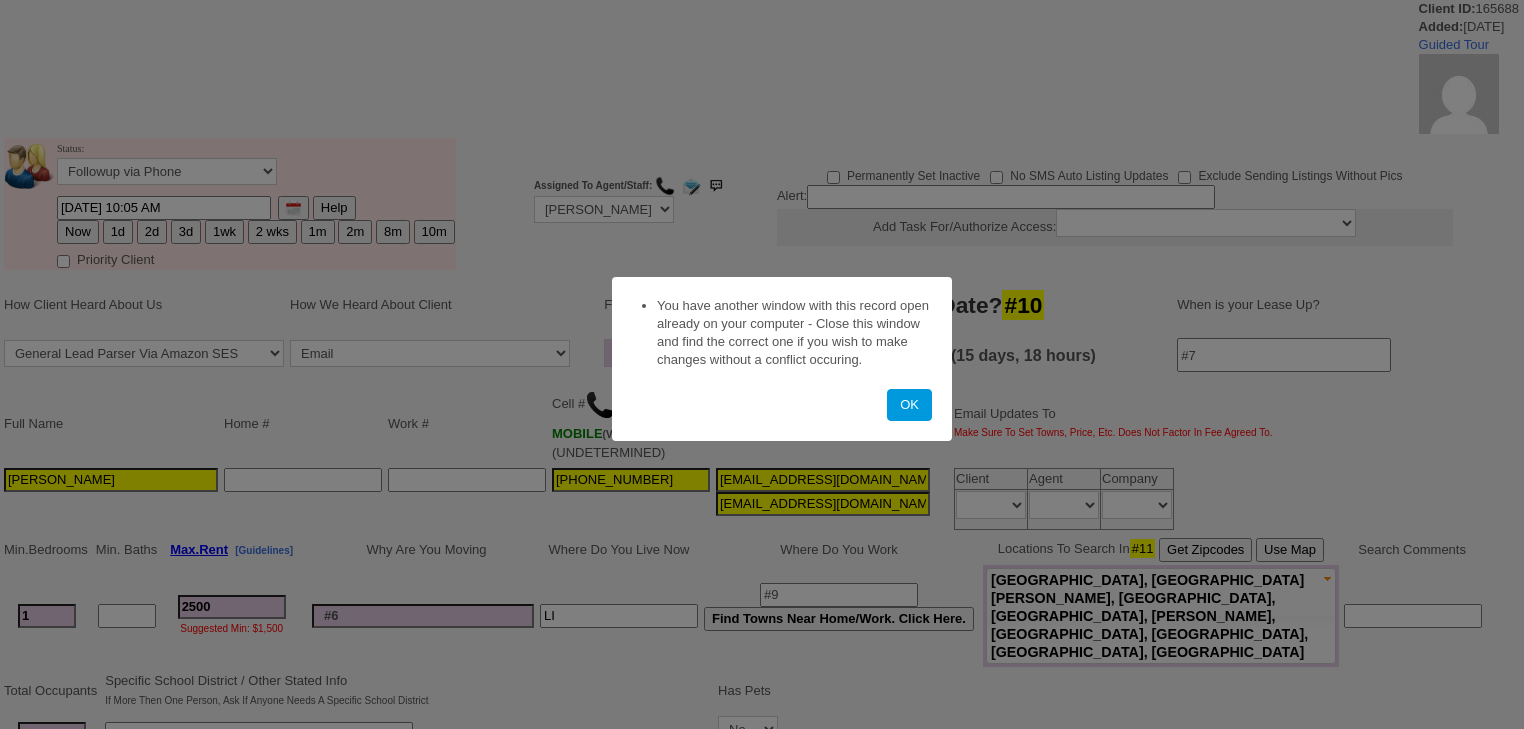 click on "OK" at bounding box center [909, 405] 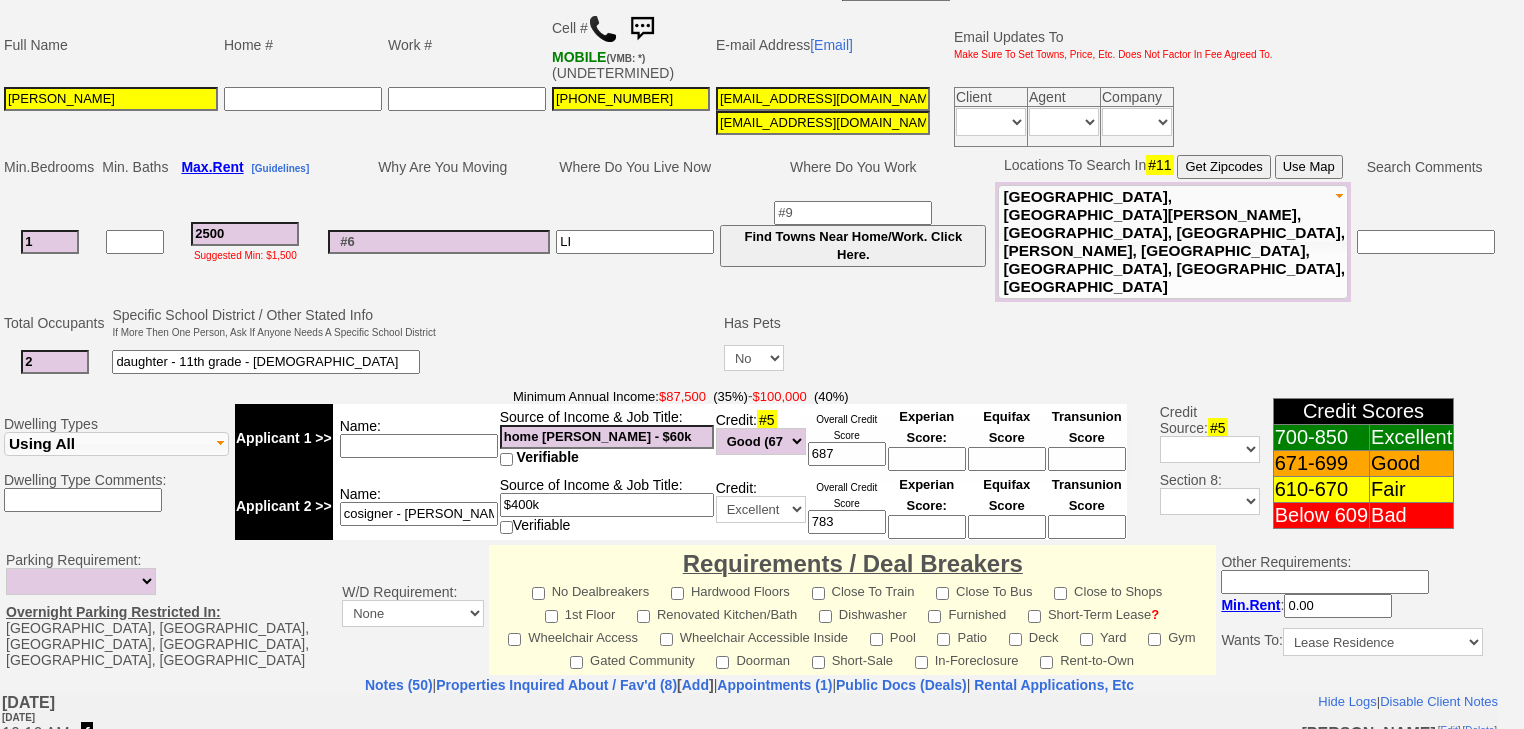 scroll, scrollTop: 868, scrollLeft: 0, axis: vertical 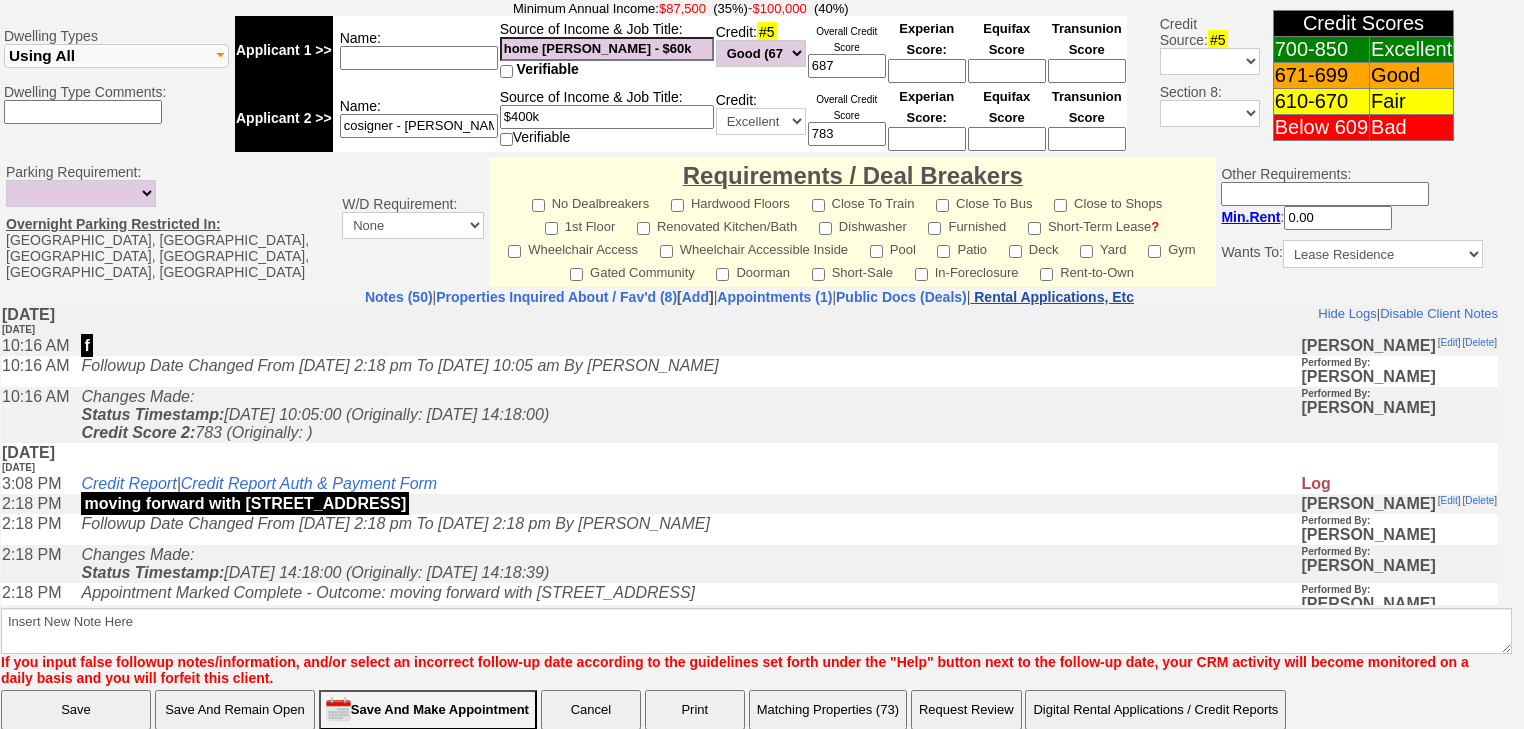 click on "Rental Applications, Etc" at bounding box center (1054, 297) 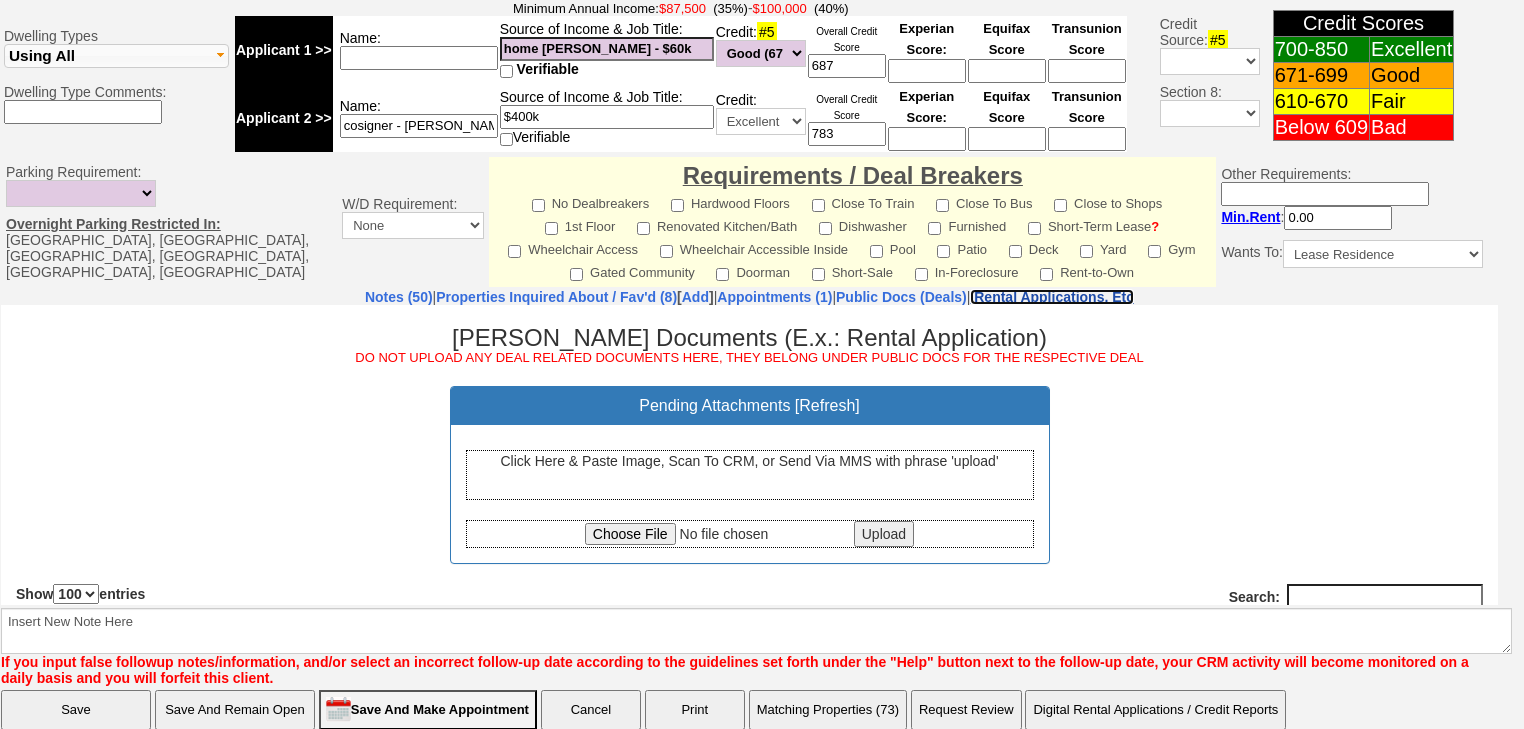 scroll, scrollTop: 0, scrollLeft: 0, axis: both 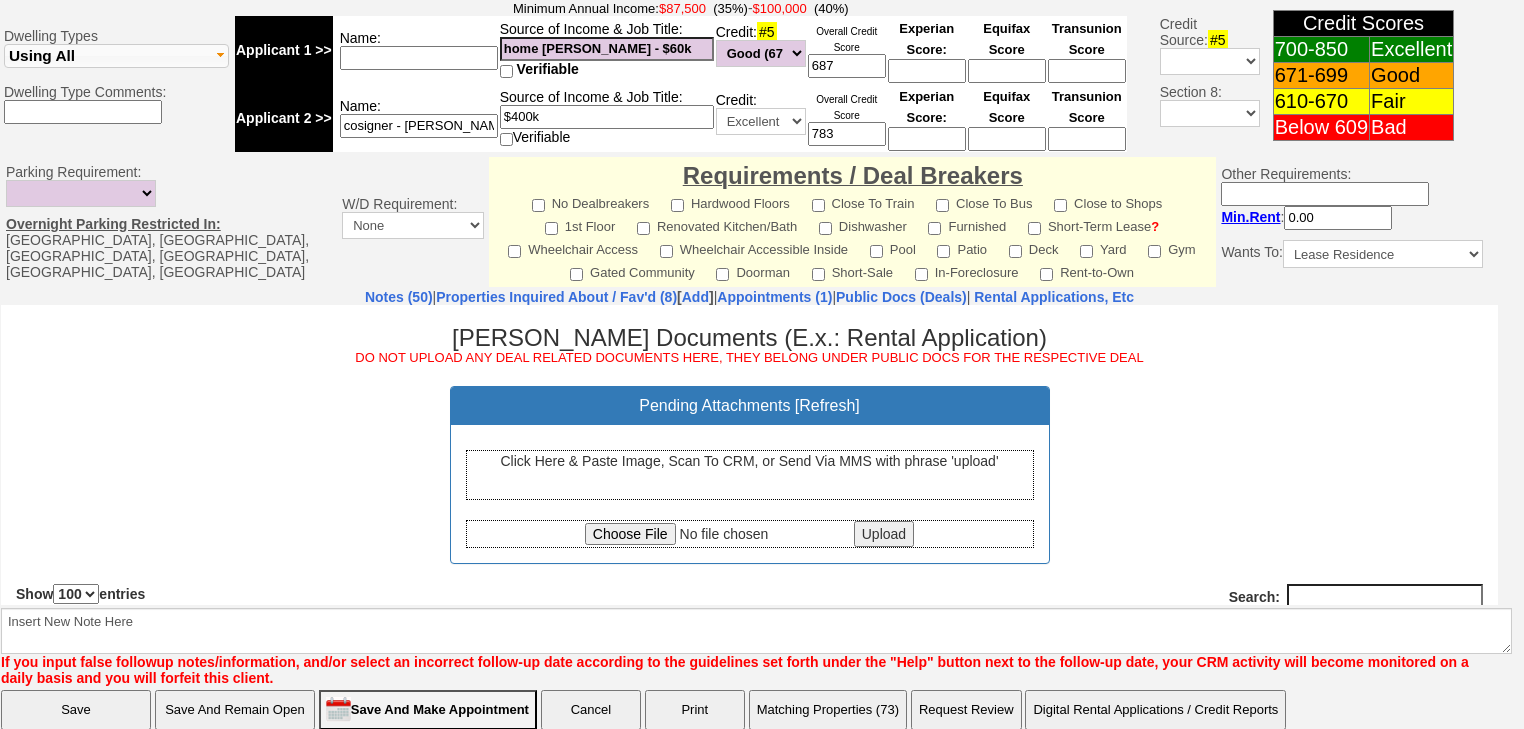 click on "Click Here & Paste Image, Scan To CRM, or Send Via MMS with phrase 'upload'" at bounding box center [750, 474] 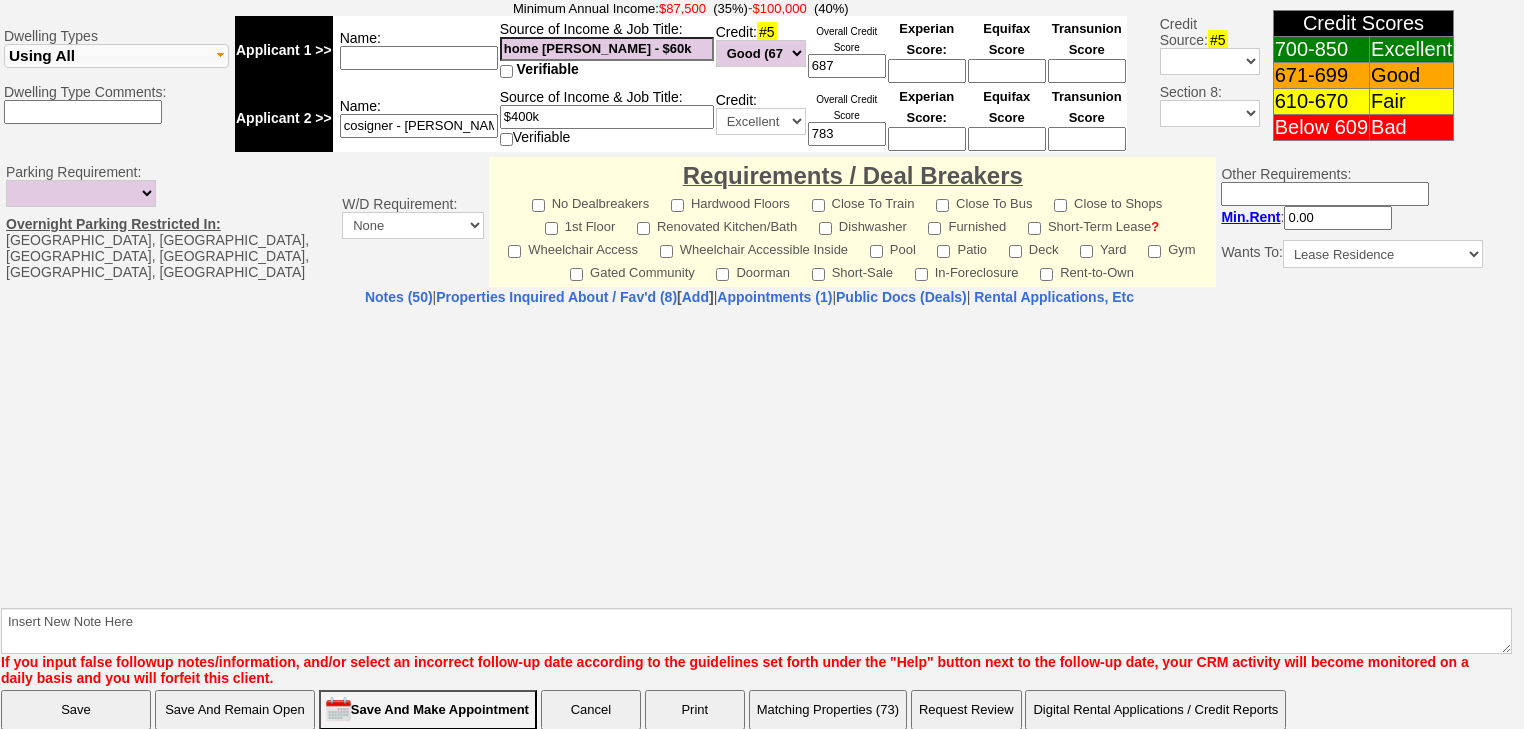 select on "100" 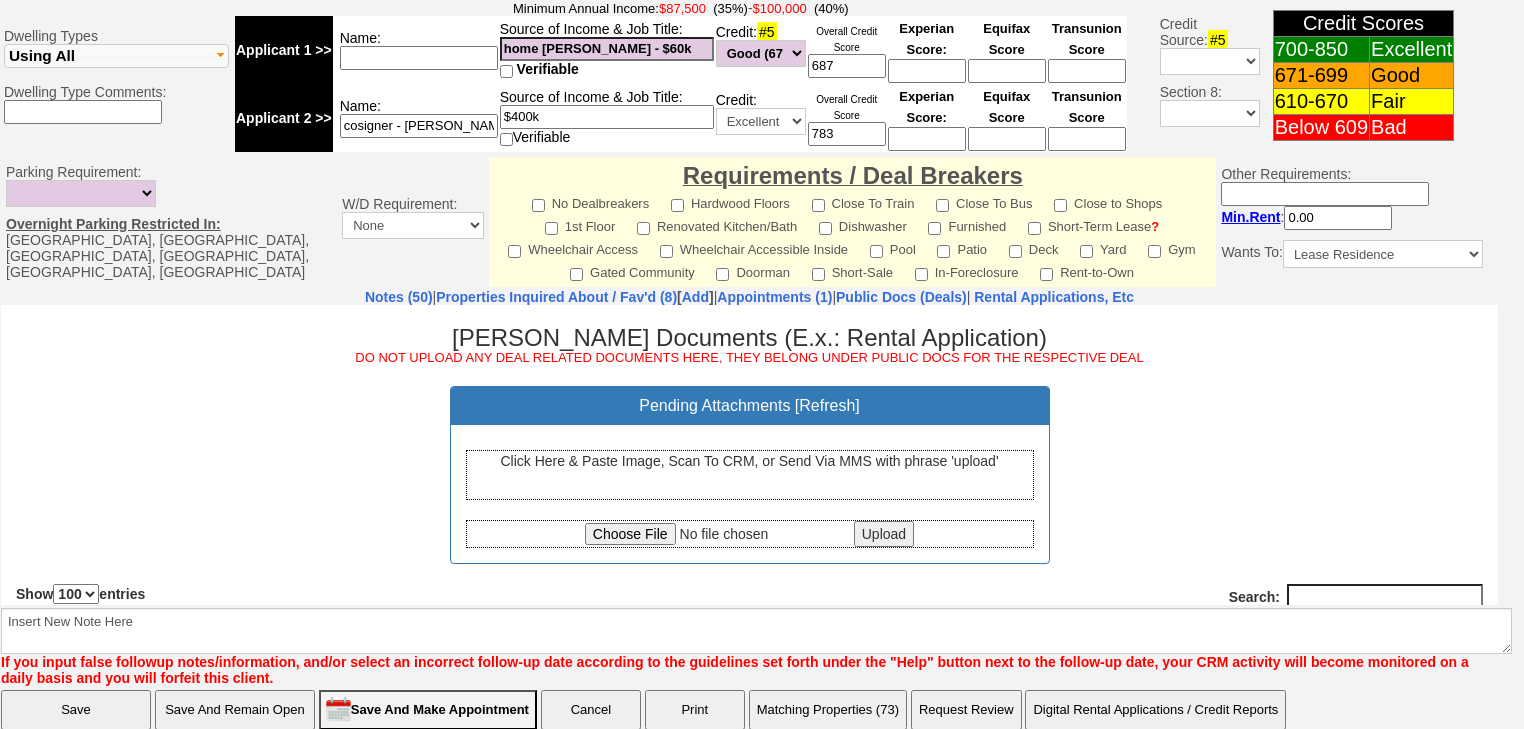 scroll, scrollTop: 240, scrollLeft: 0, axis: vertical 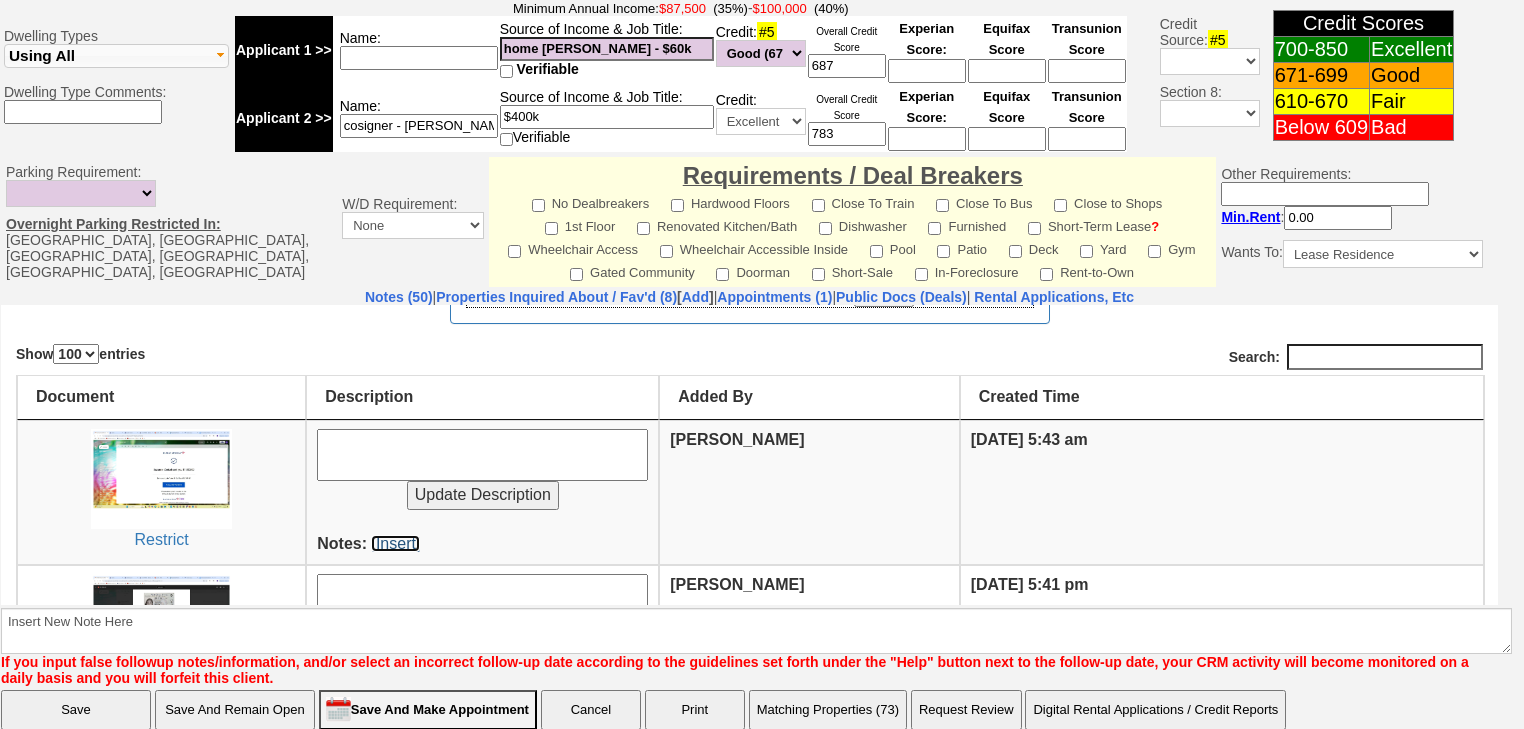 click on "[Insert]" at bounding box center [395, 542] 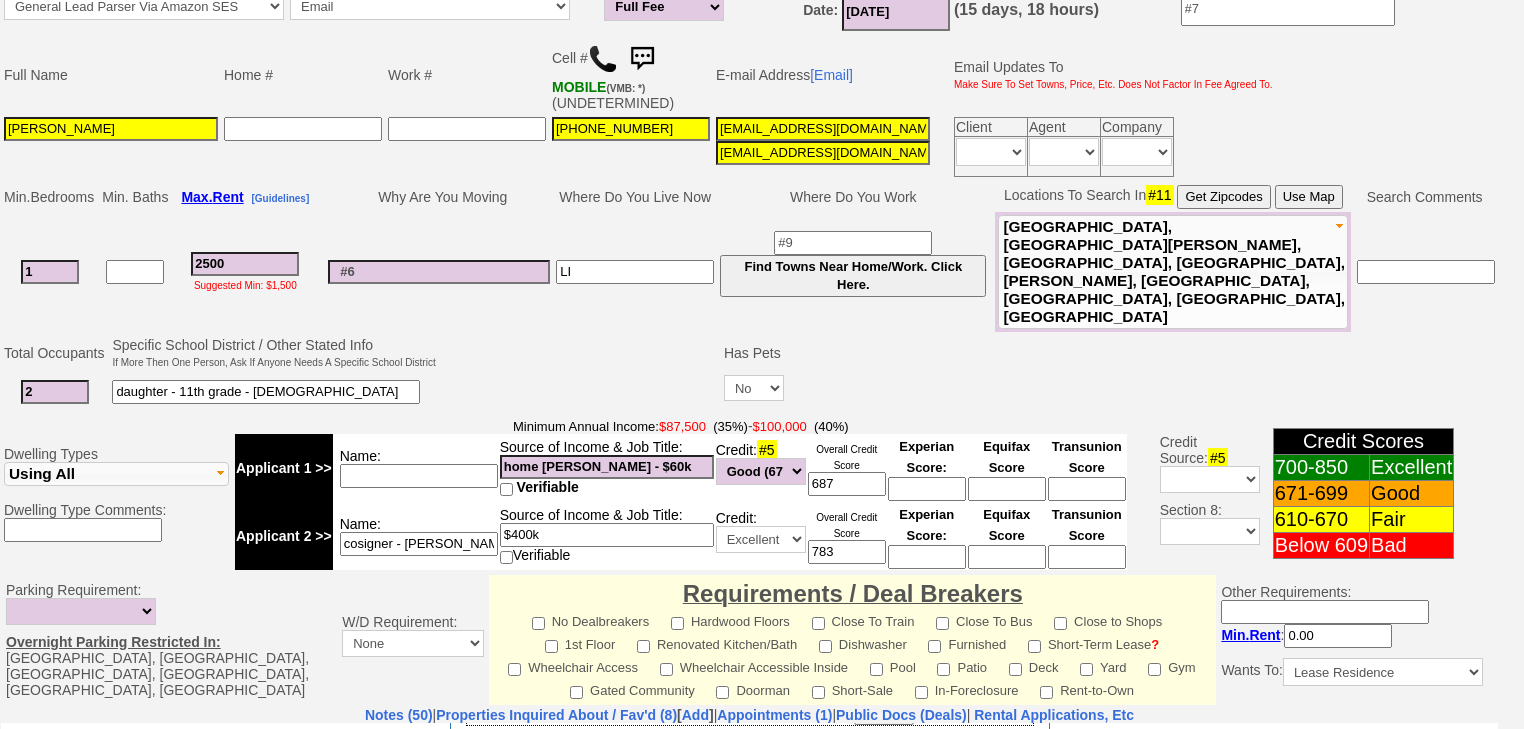 scroll, scrollTop: 0, scrollLeft: 0, axis: both 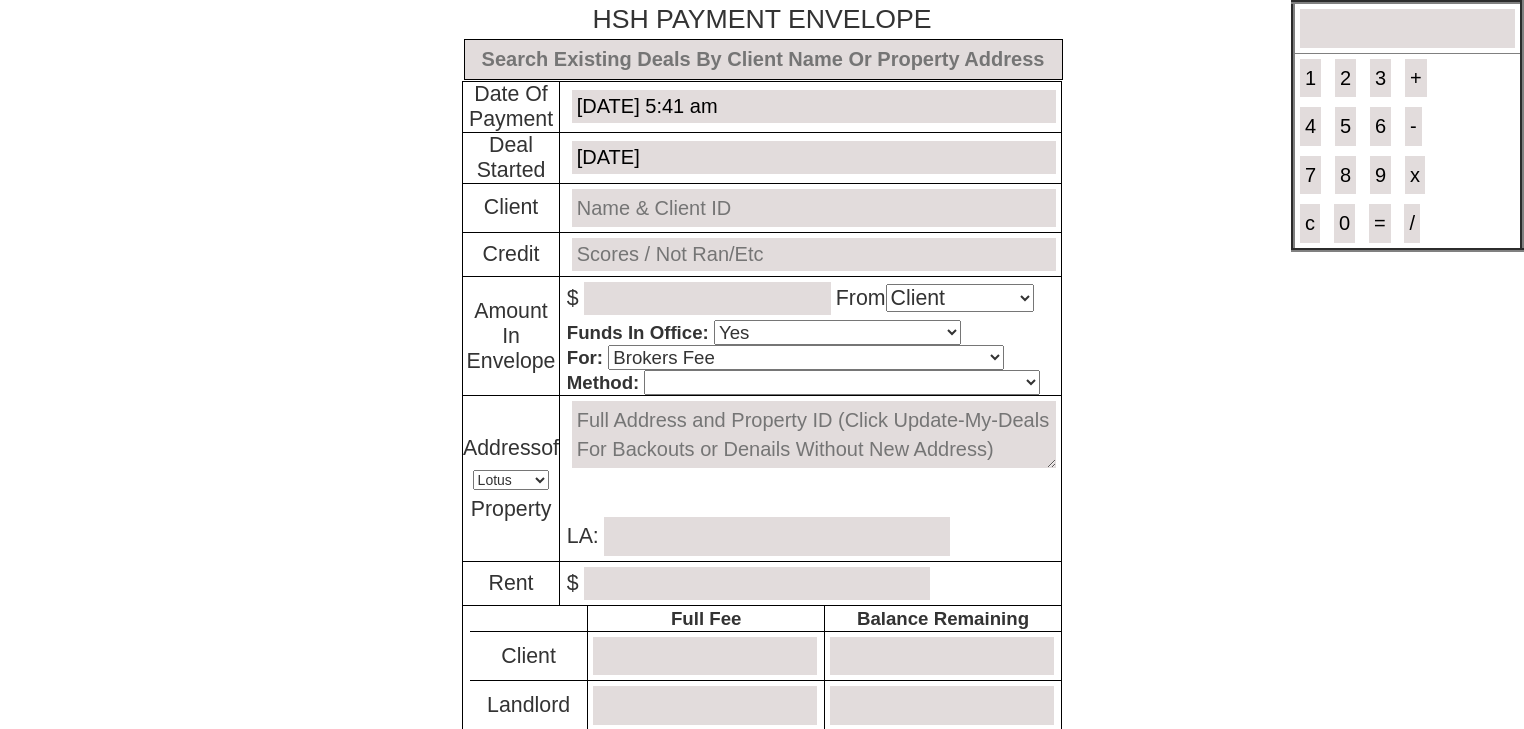 select on "Client" 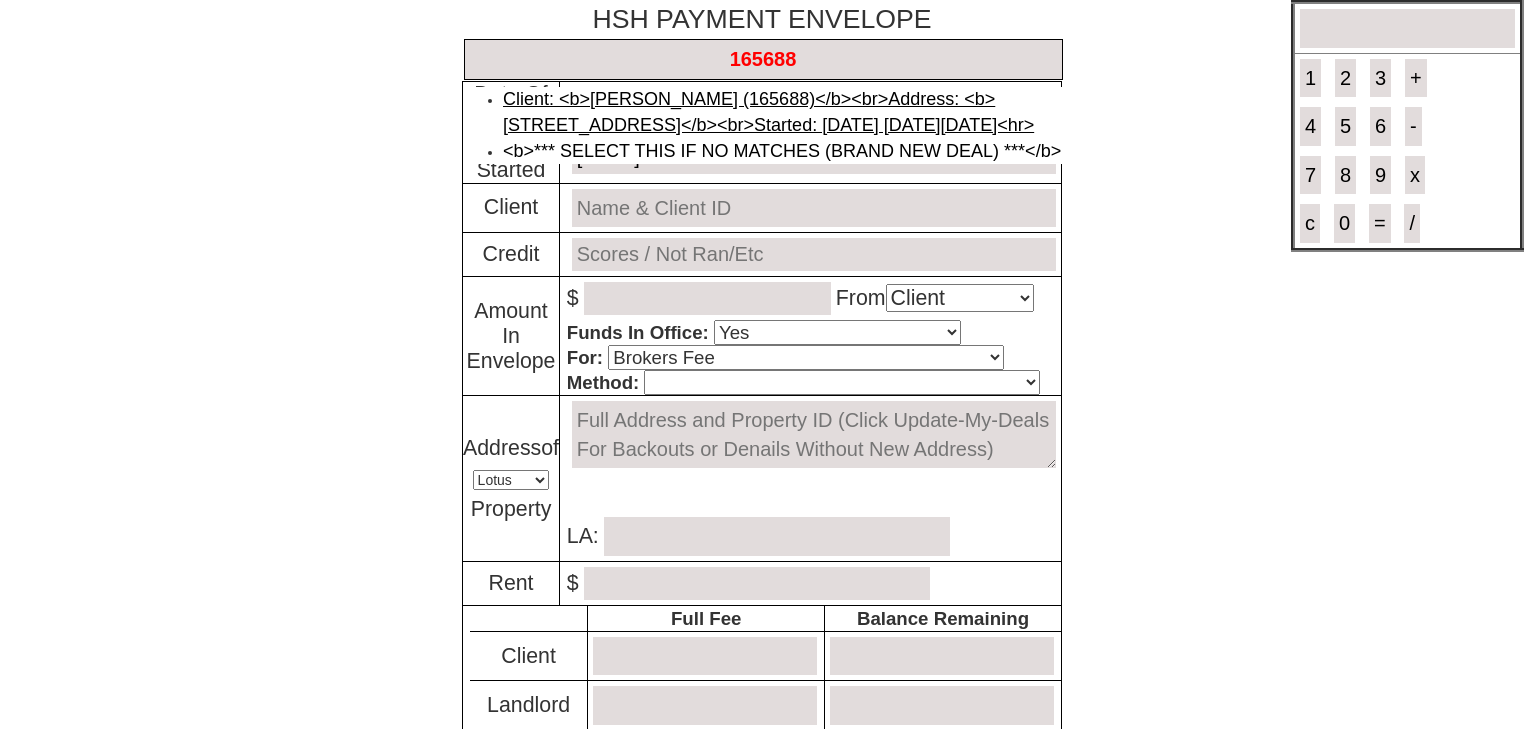 click on "Client: <b>Bianca Castillo (165688)</b><br>Address: <b>888156 - 59 Old Mamaroneck Road Unit # 4F White Plains, NY 10605</b><br>Started: 6 days Ago on Thursday, July 10th, 2025<hr>" at bounding box center [768, 112] 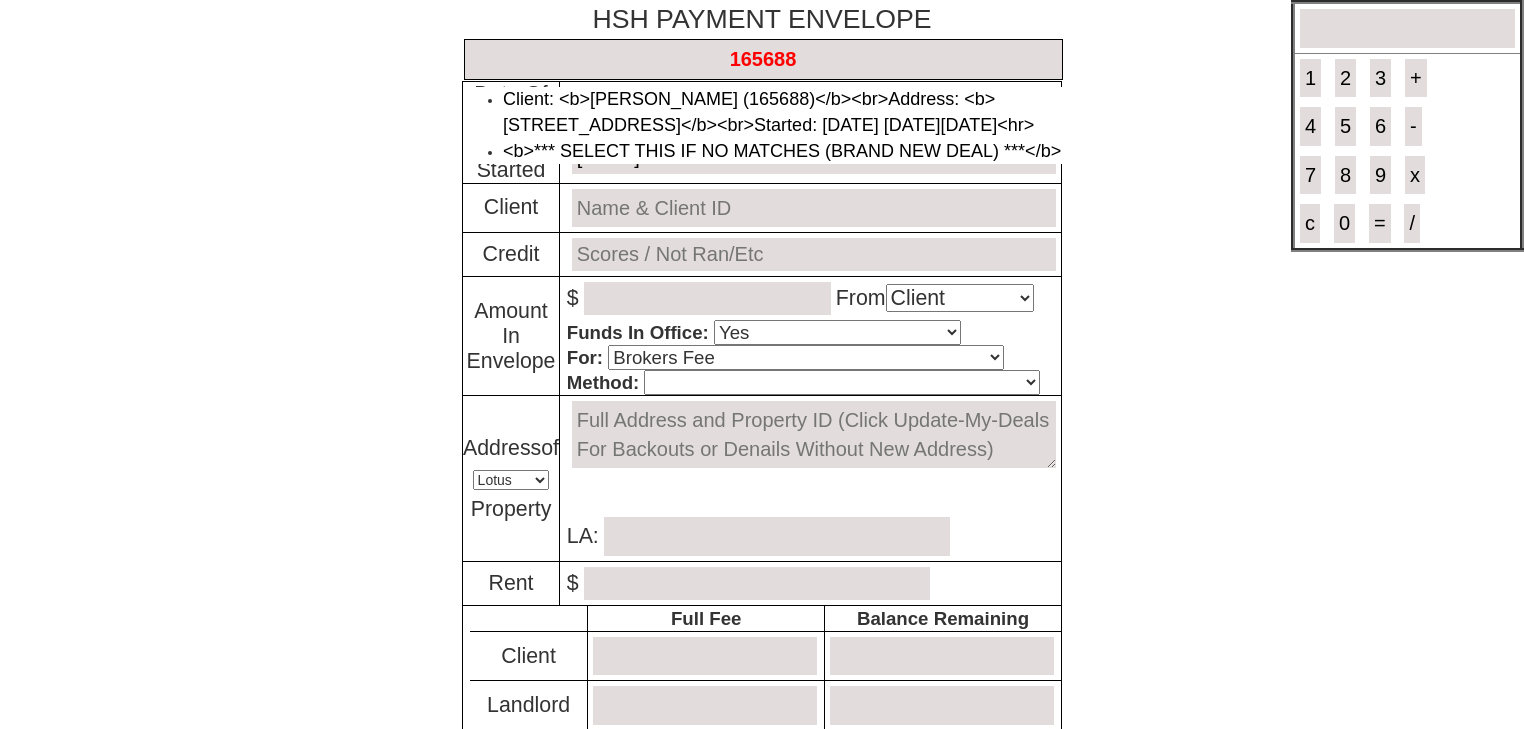 type on "Deal ID: #6145" 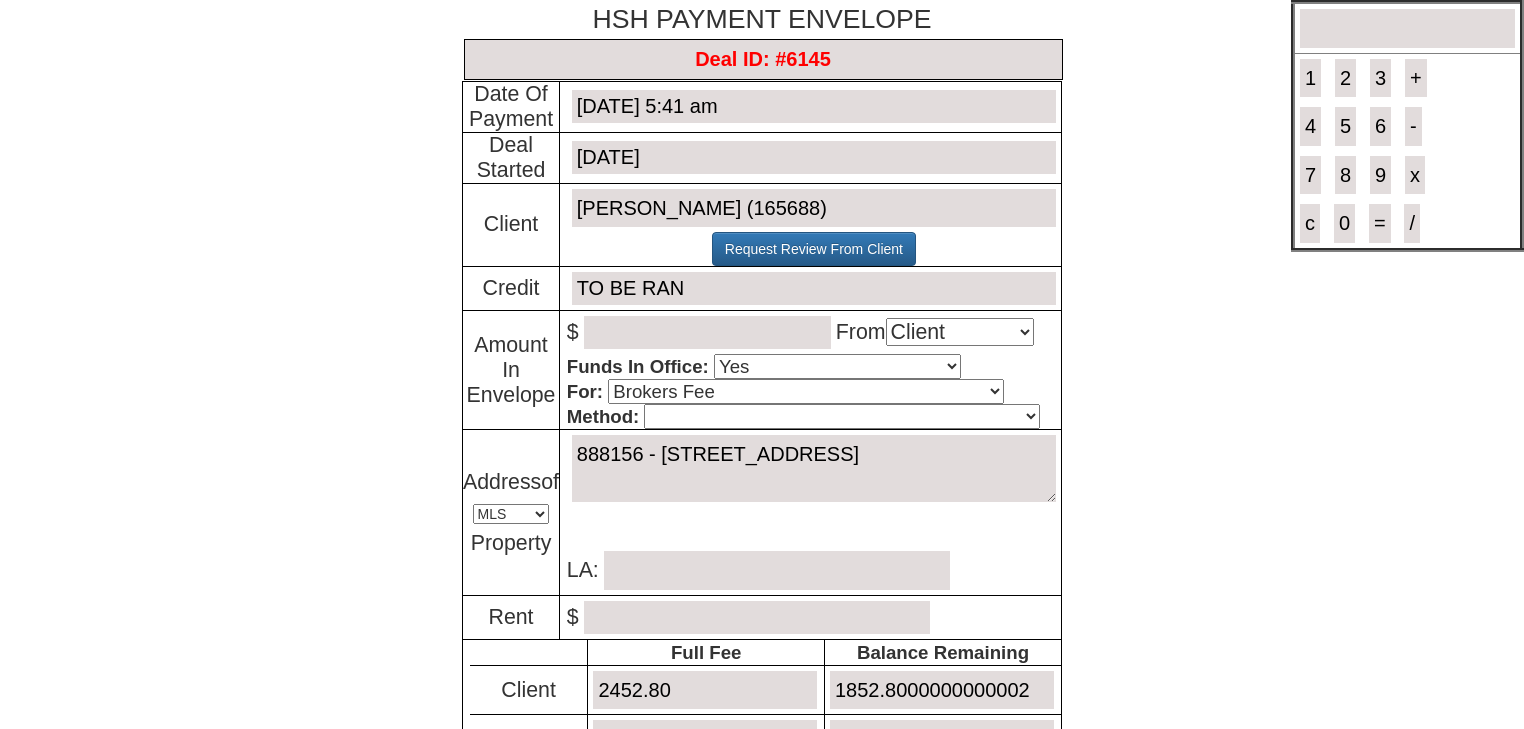 type on "Deal ID: #6145" 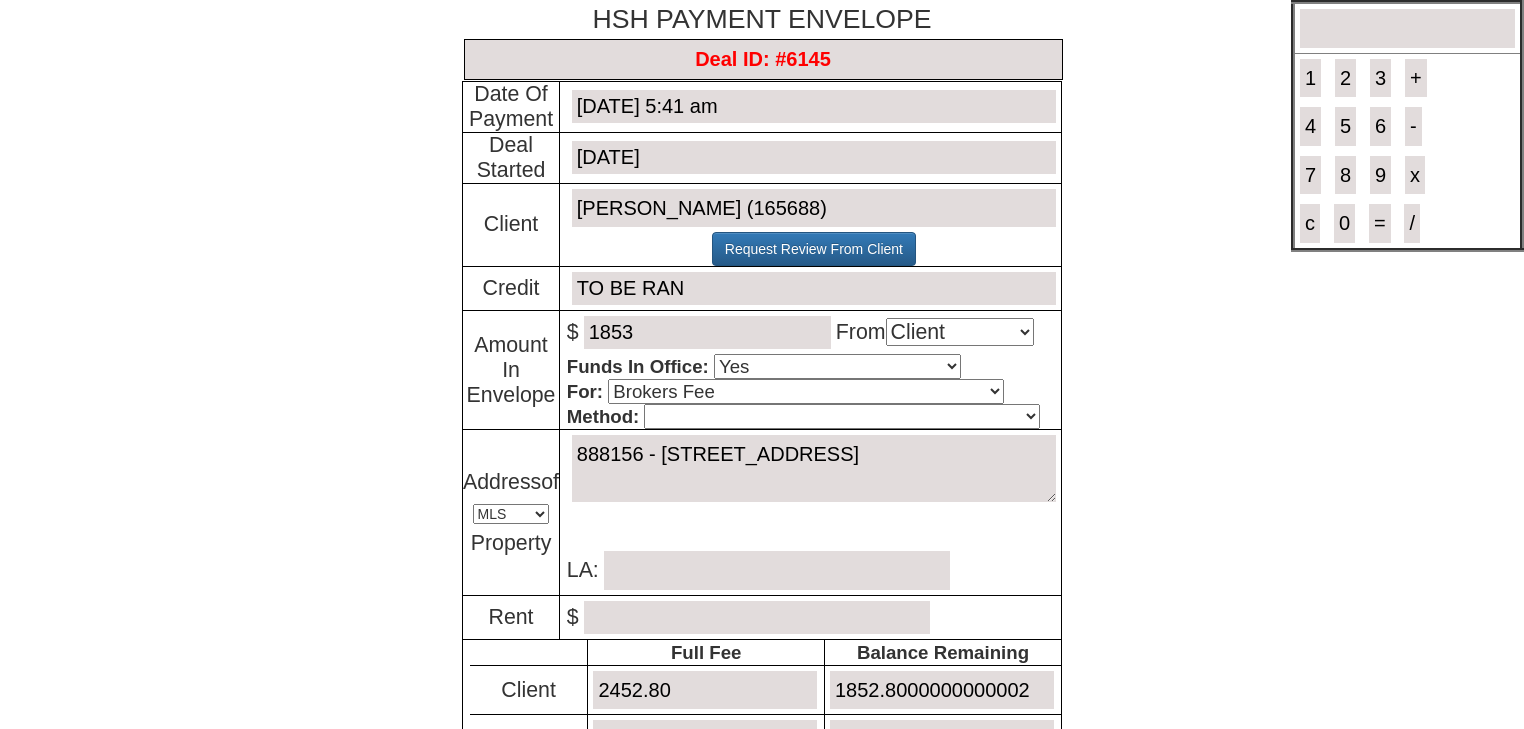 type on "1853" 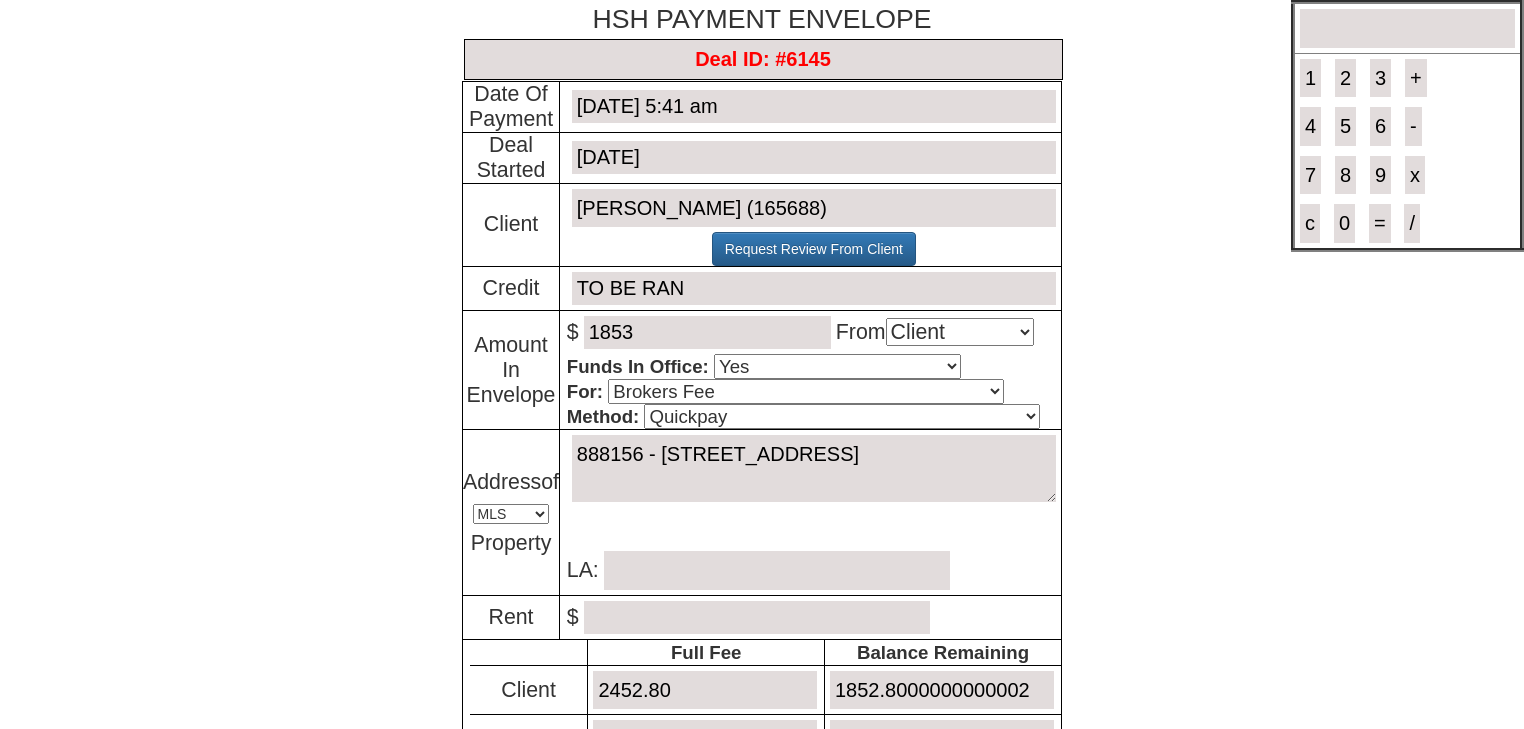 click at bounding box center [777, 570] 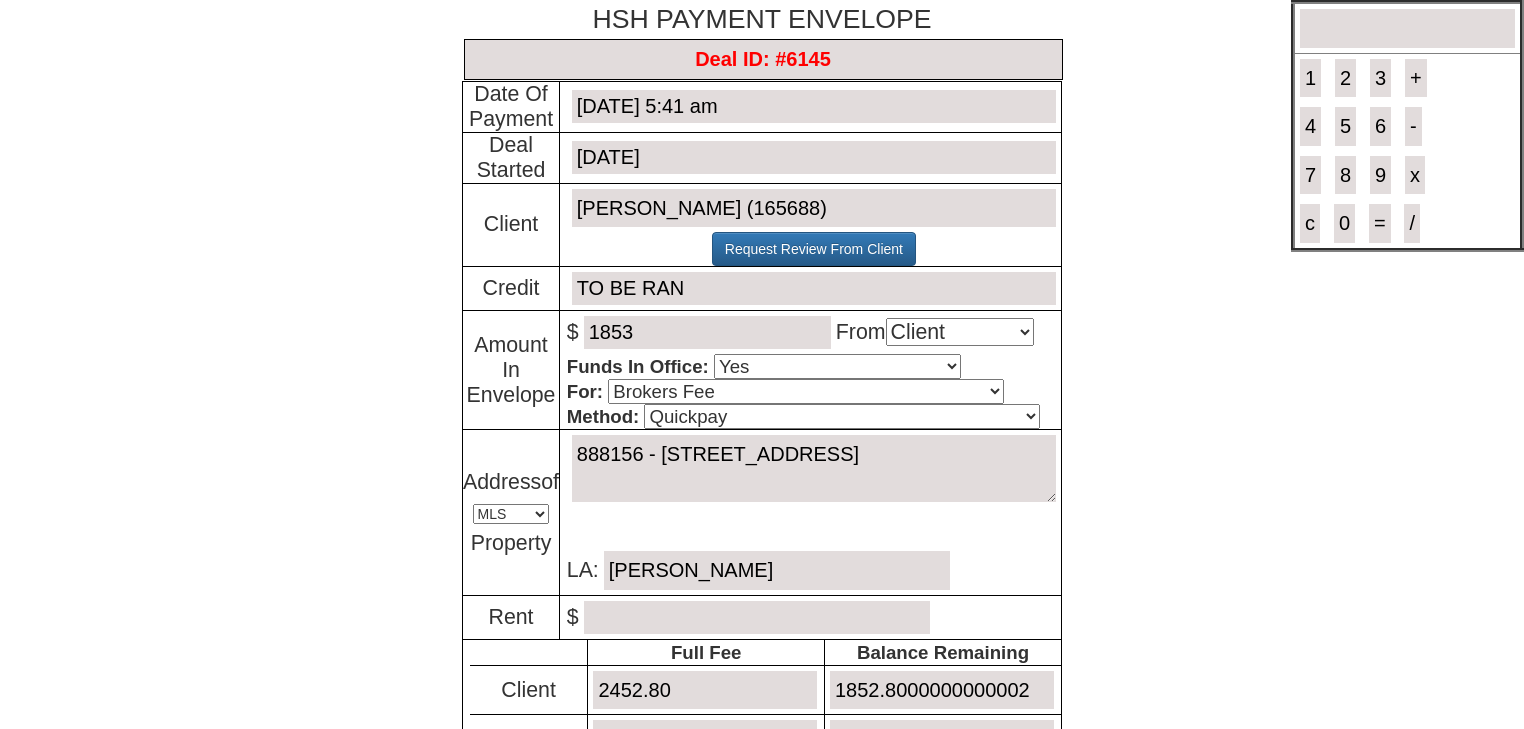 type on "Alex Rakoff" 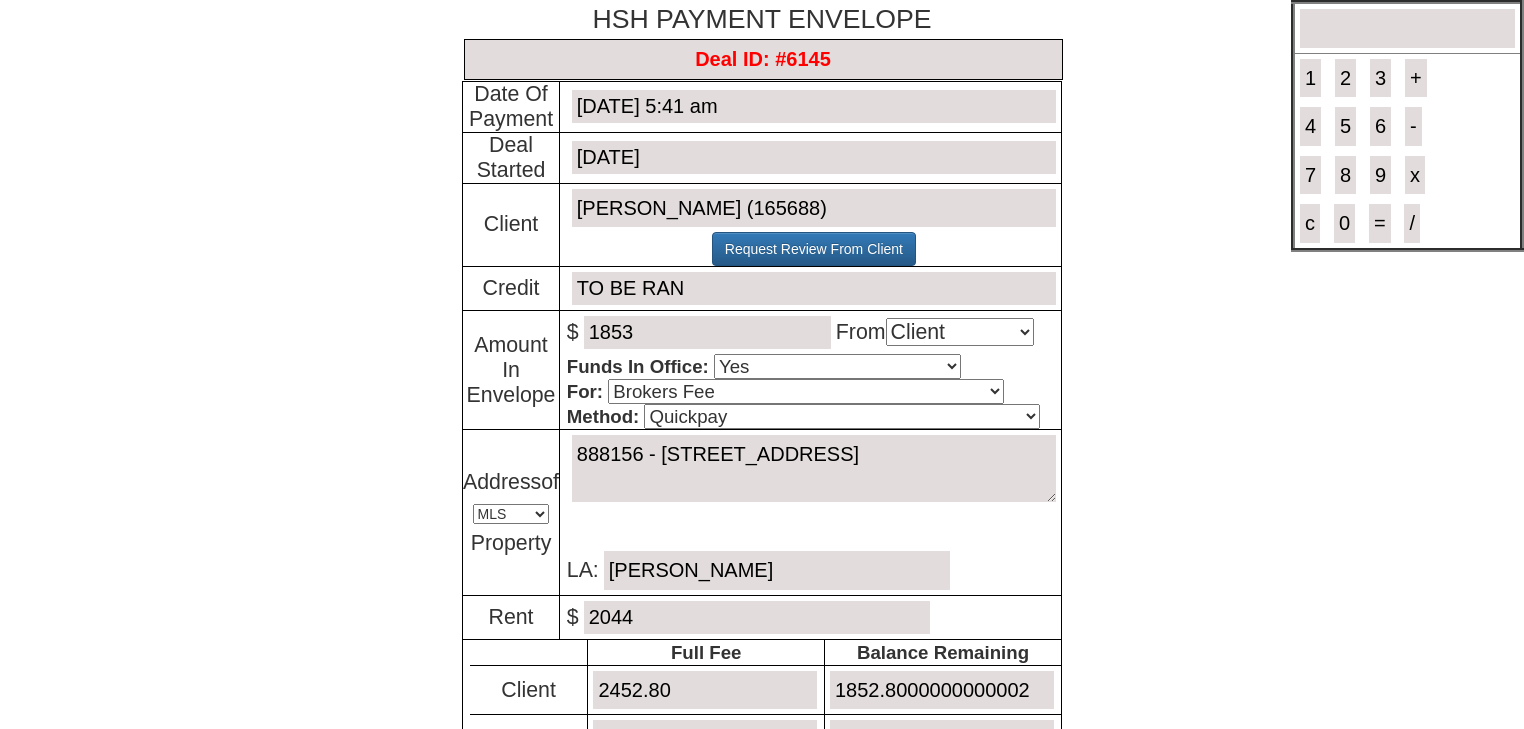 type on "2044" 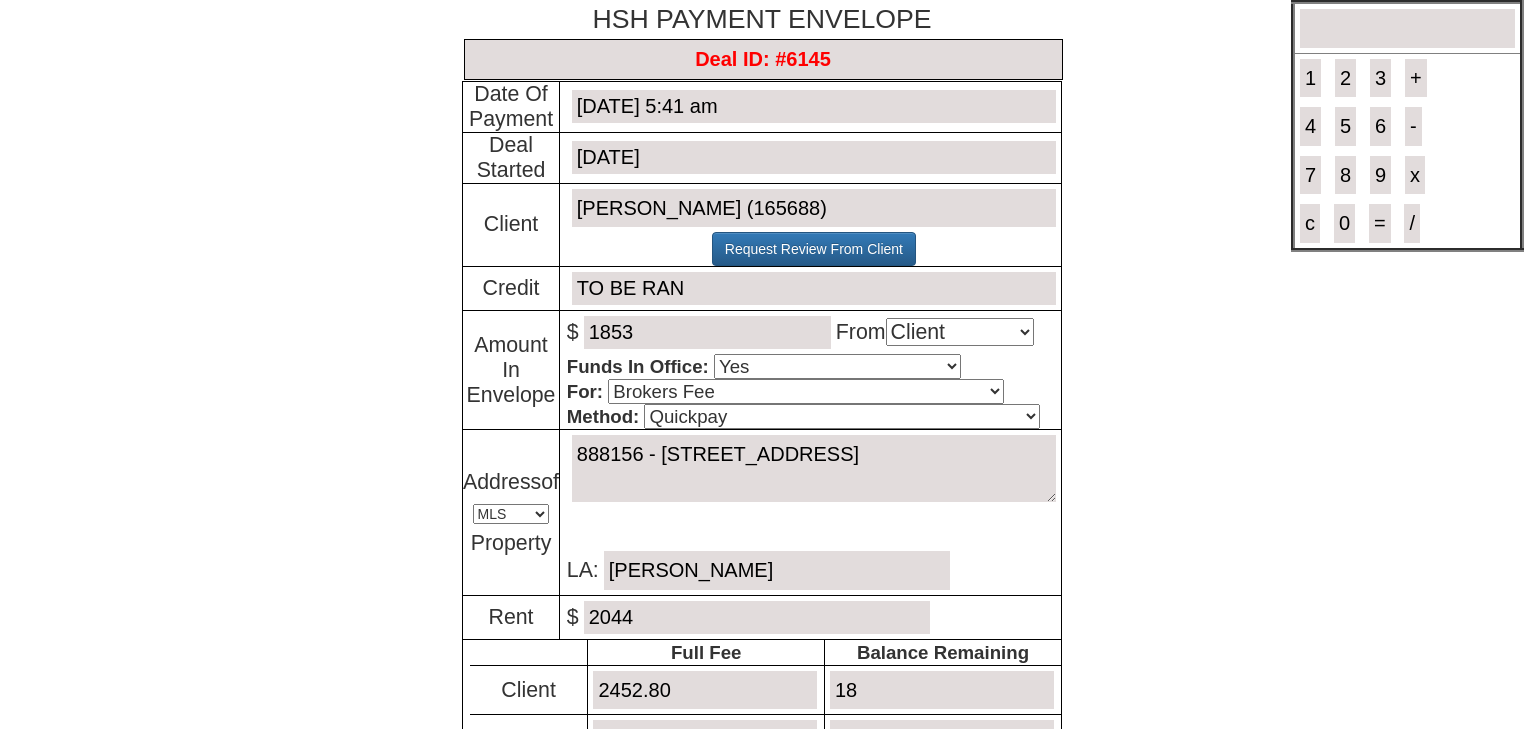 type on "1" 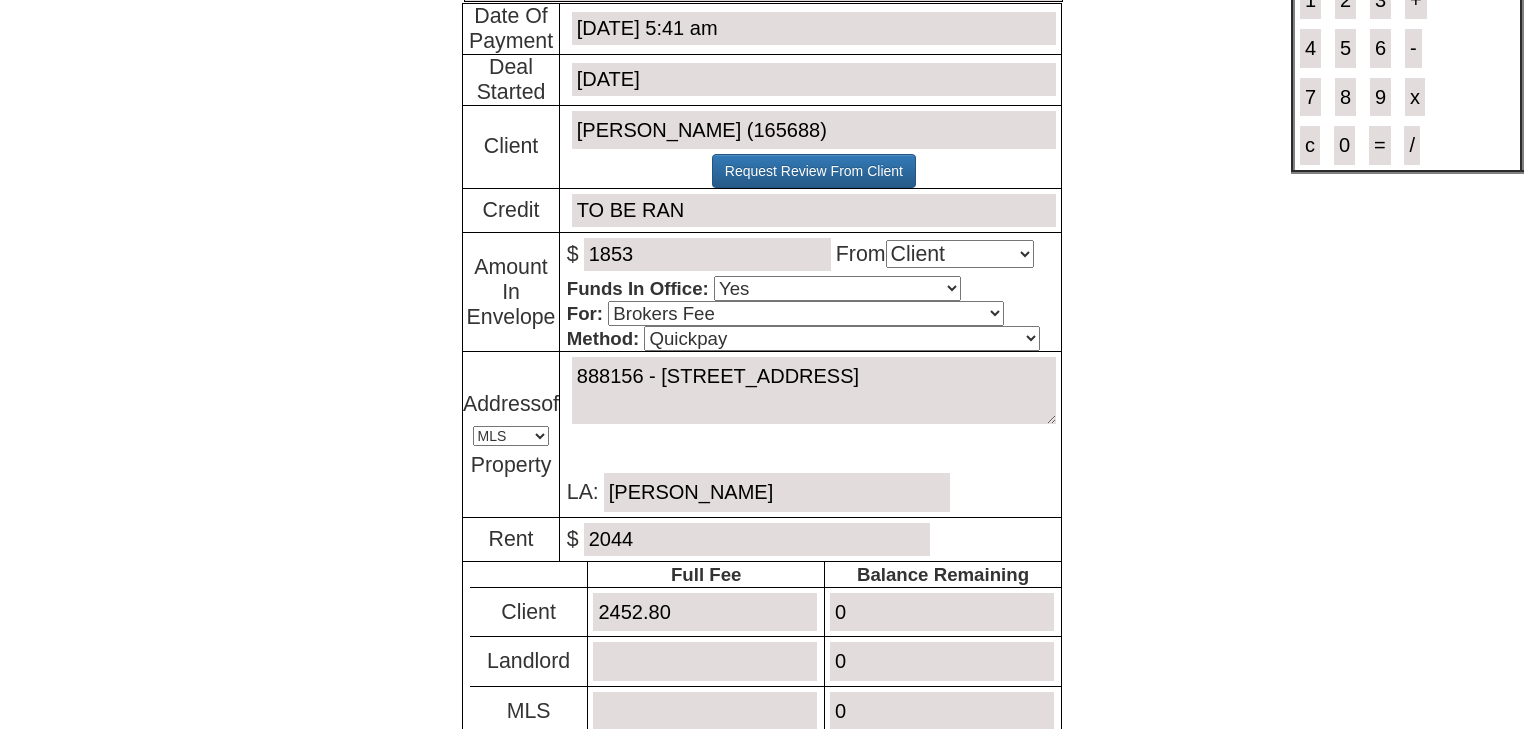 scroll, scrollTop: 320, scrollLeft: 0, axis: vertical 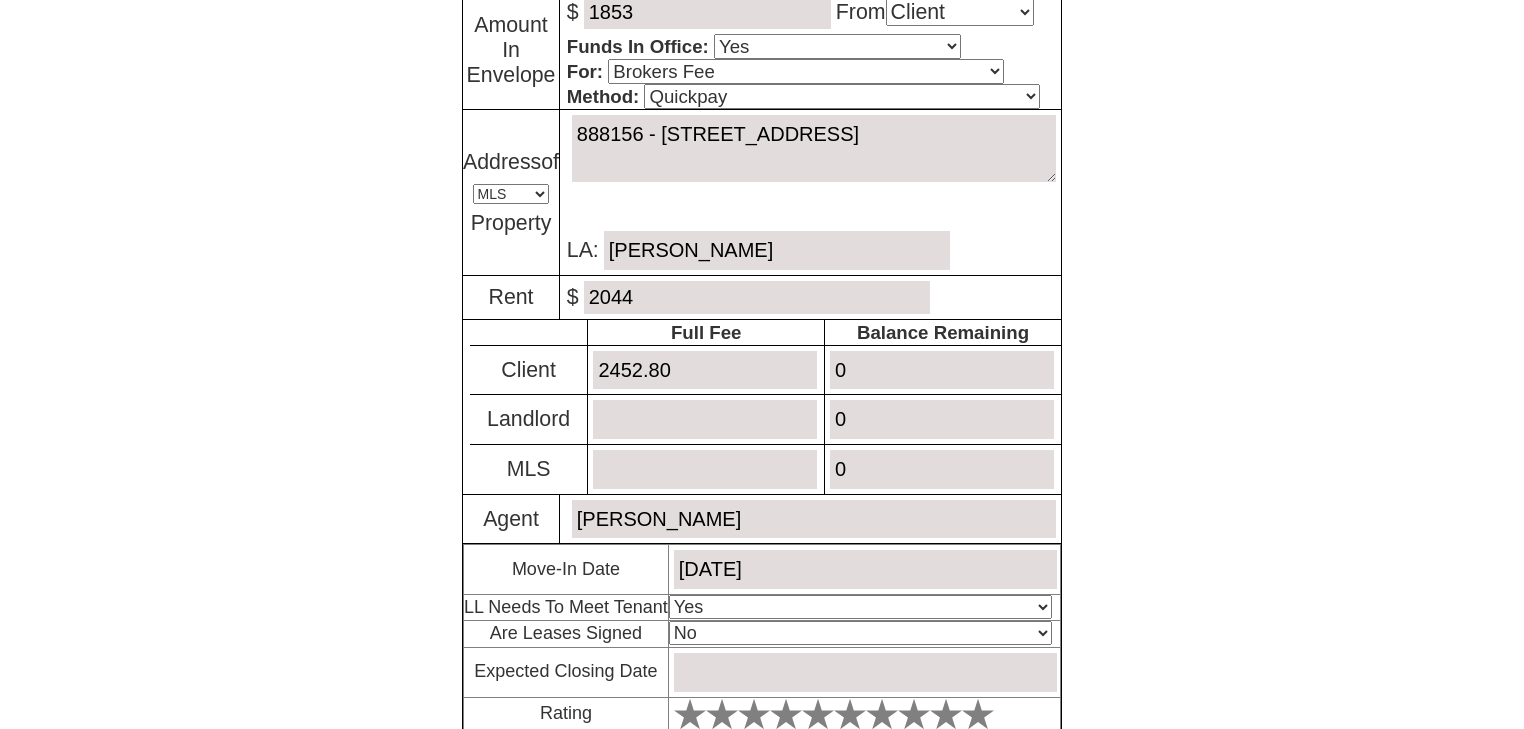 type on "0" 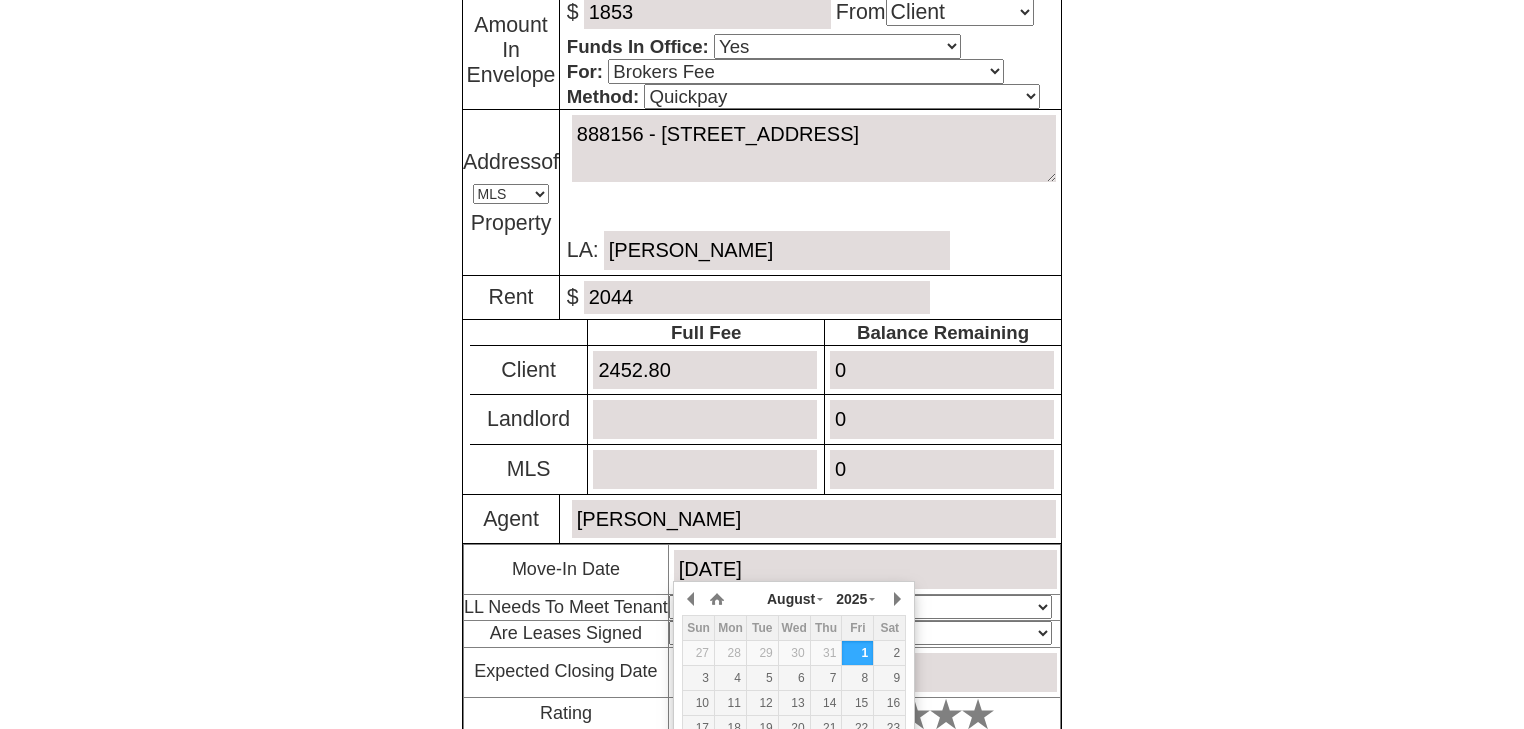 scroll, scrollTop: 400, scrollLeft: 0, axis: vertical 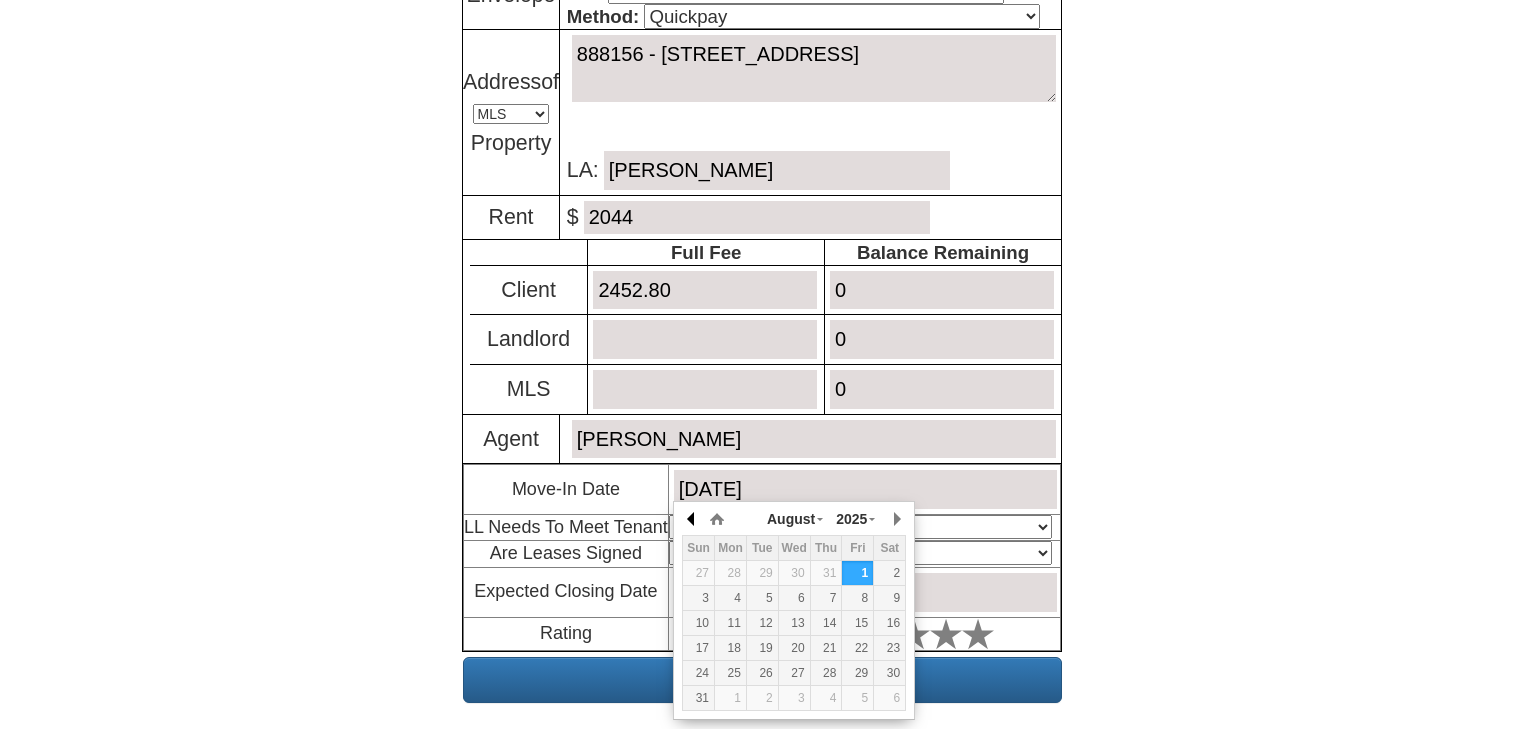 click at bounding box center (692, 519) 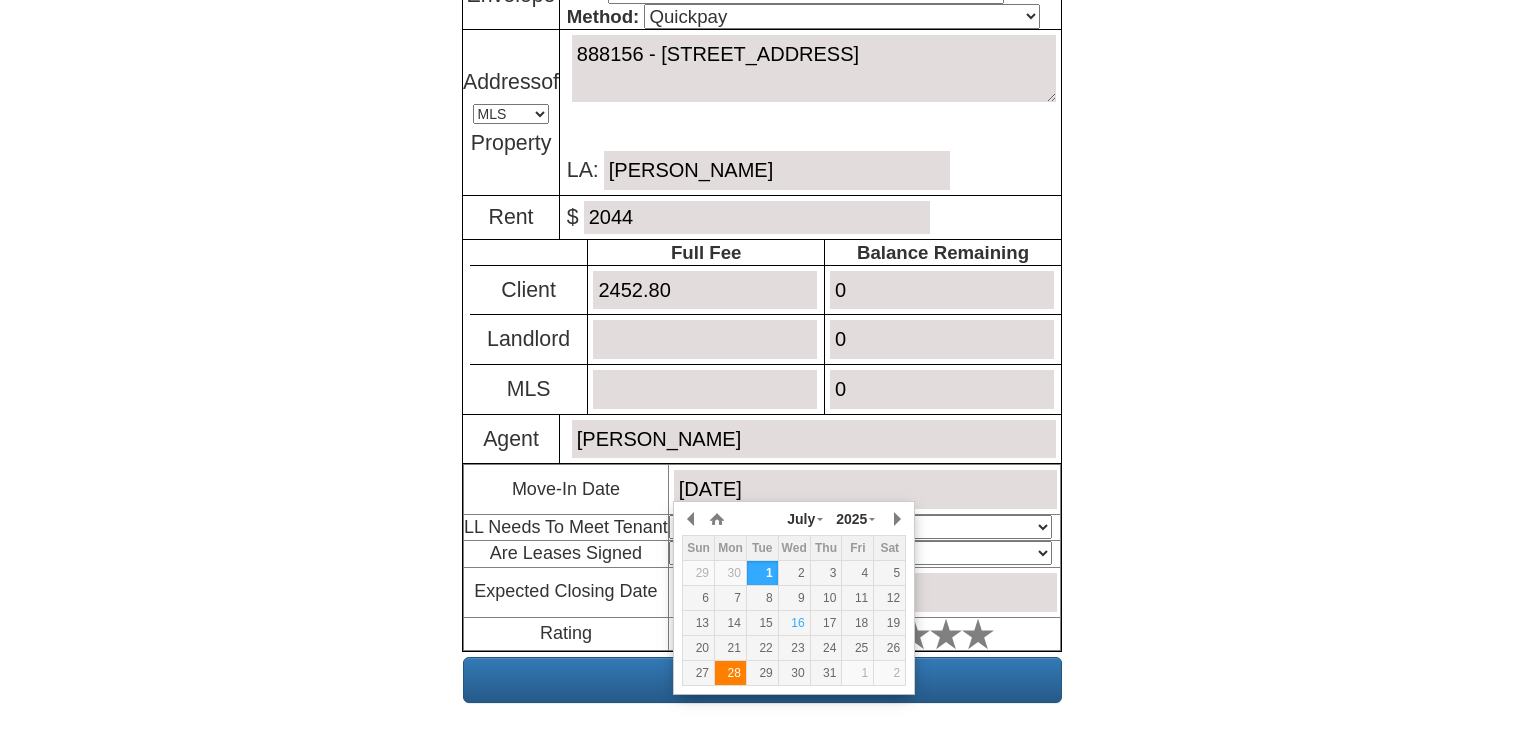 click on "28" at bounding box center (730, 673) 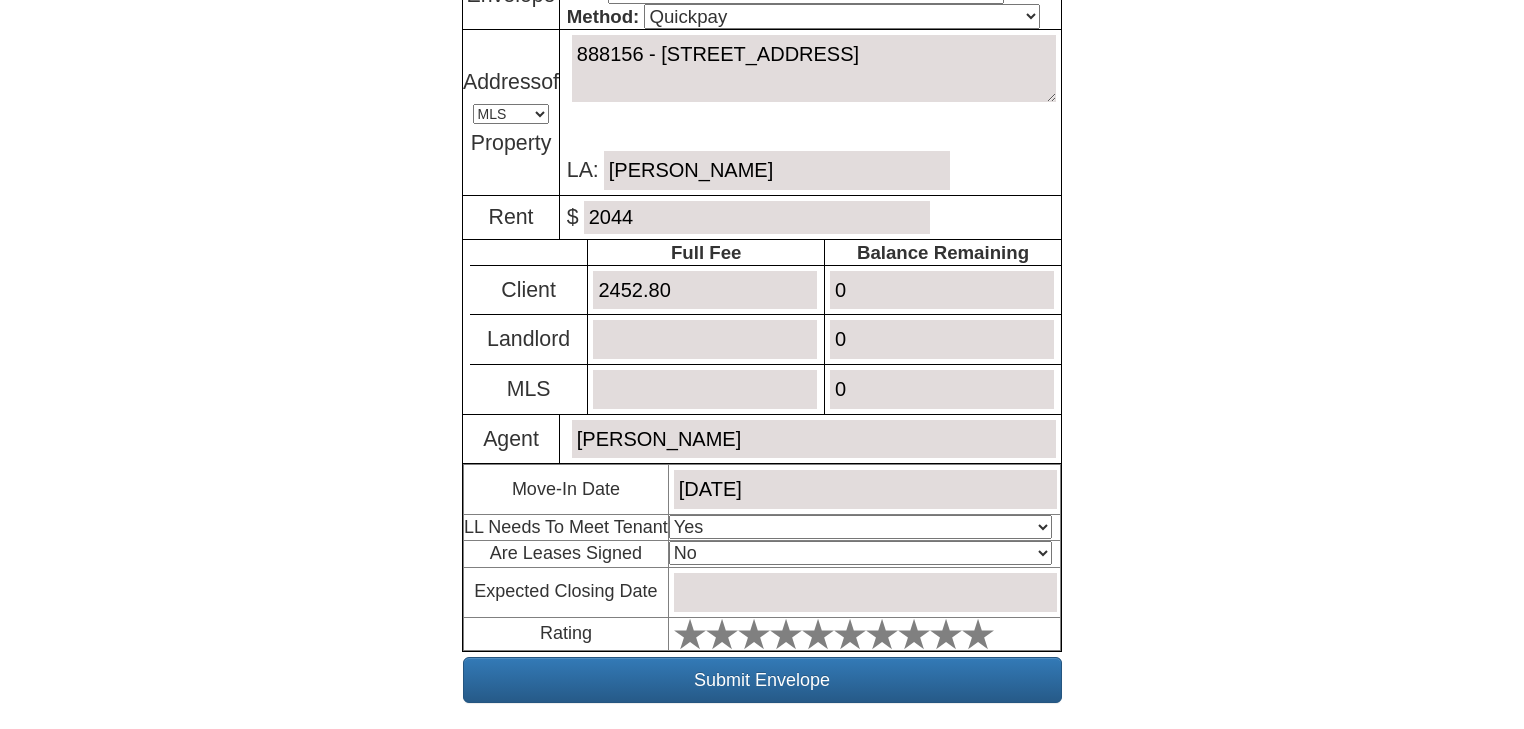 click on "Select An Option Yes Yes - Met No" at bounding box center [860, 527] 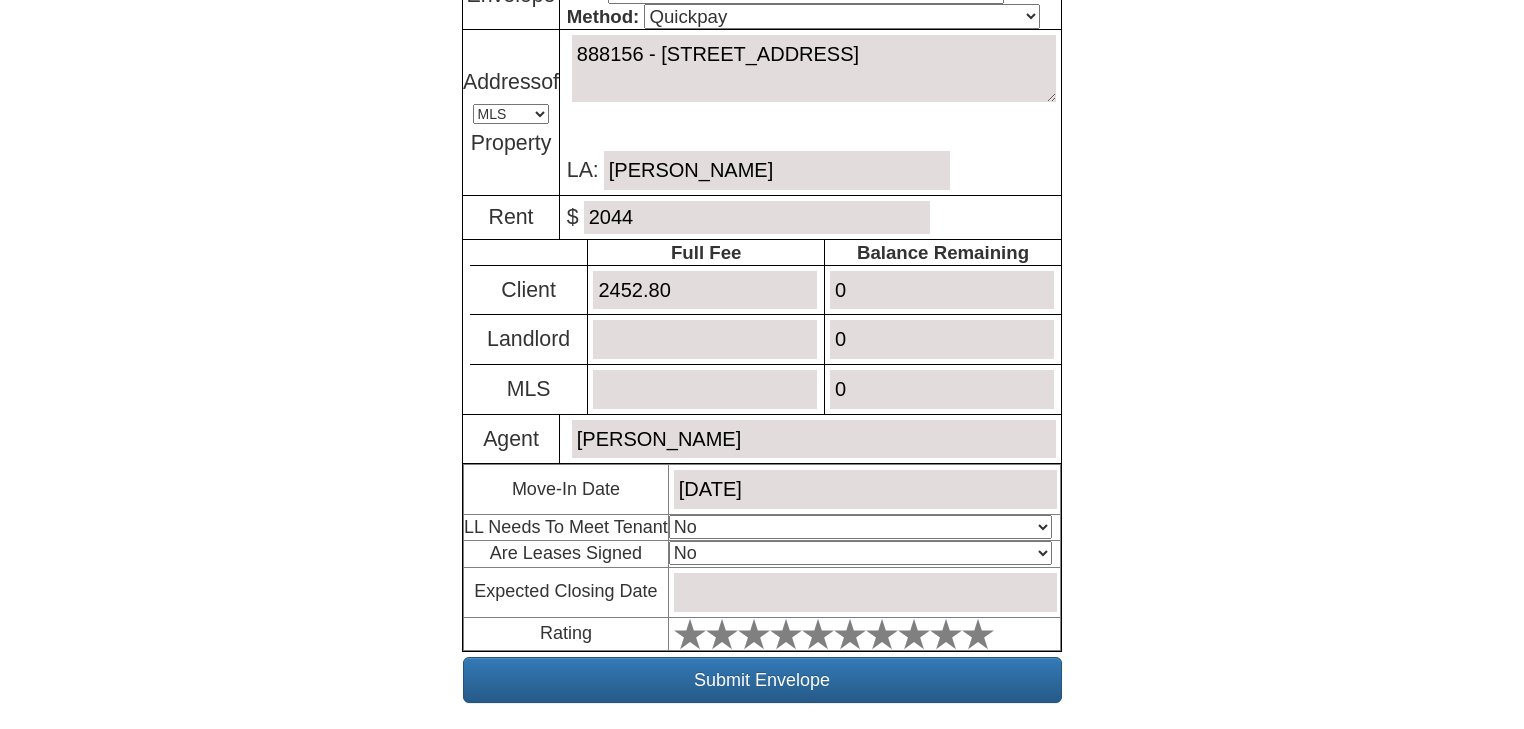 click on "Select An Option No Yes" at bounding box center [860, 553] 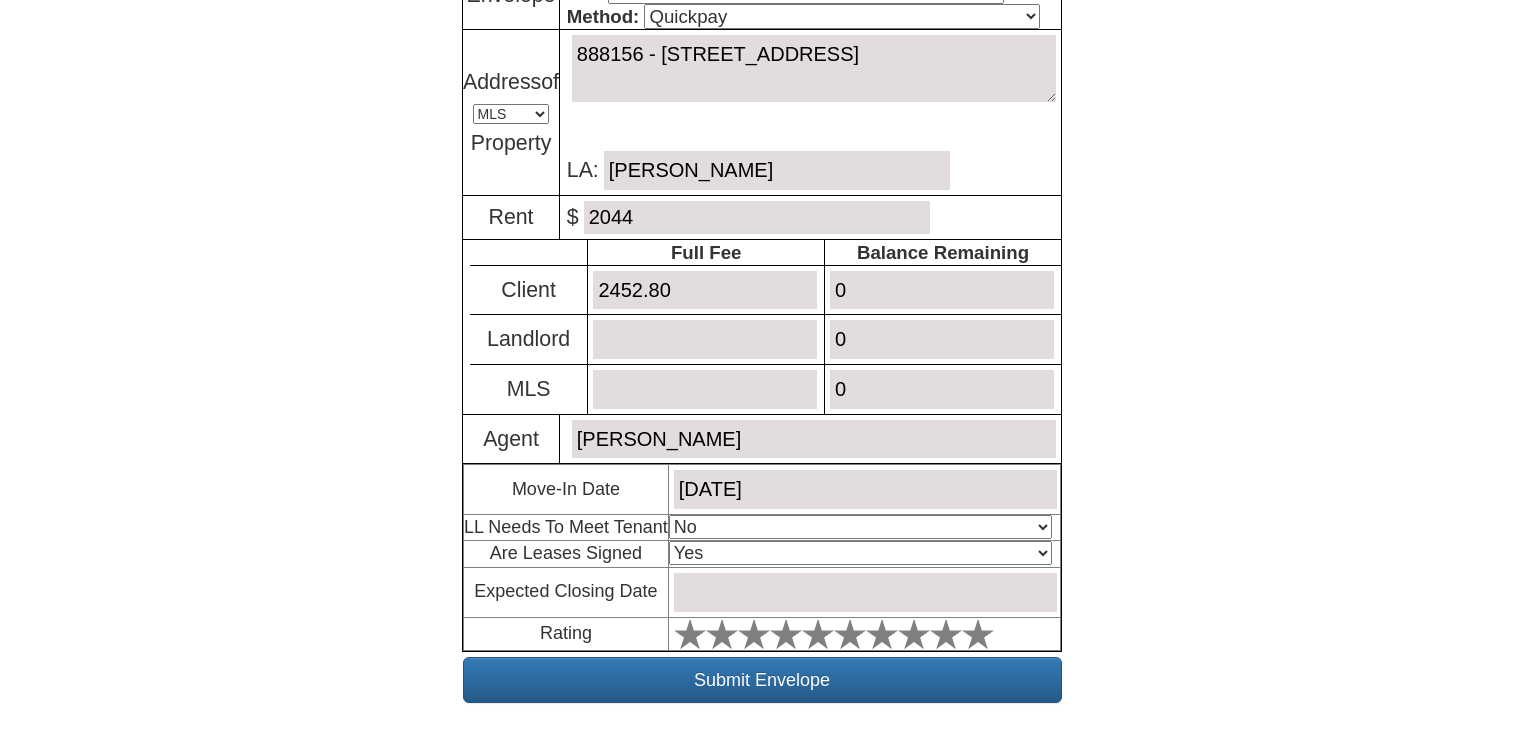 click at bounding box center [865, 592] 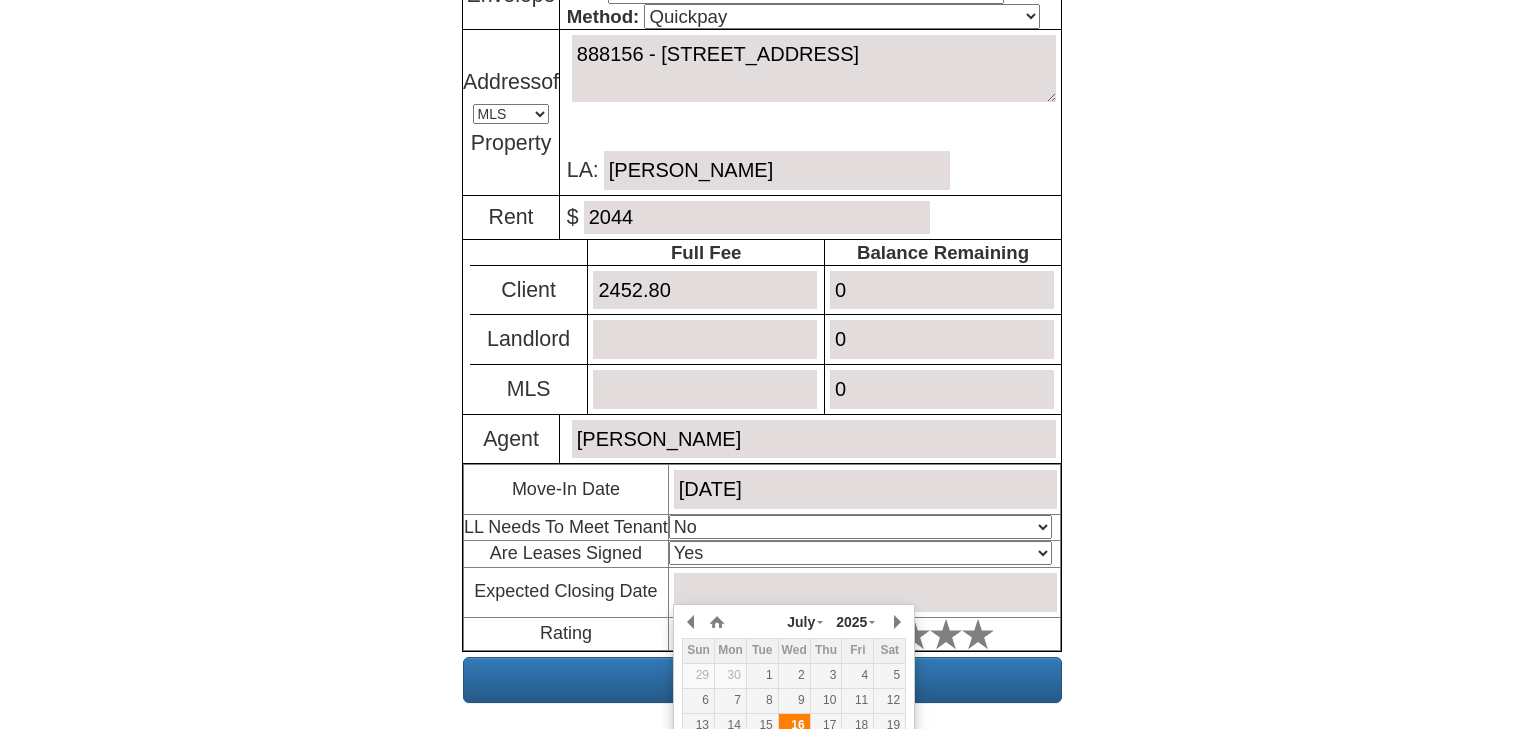 click on "16" at bounding box center [794, 725] 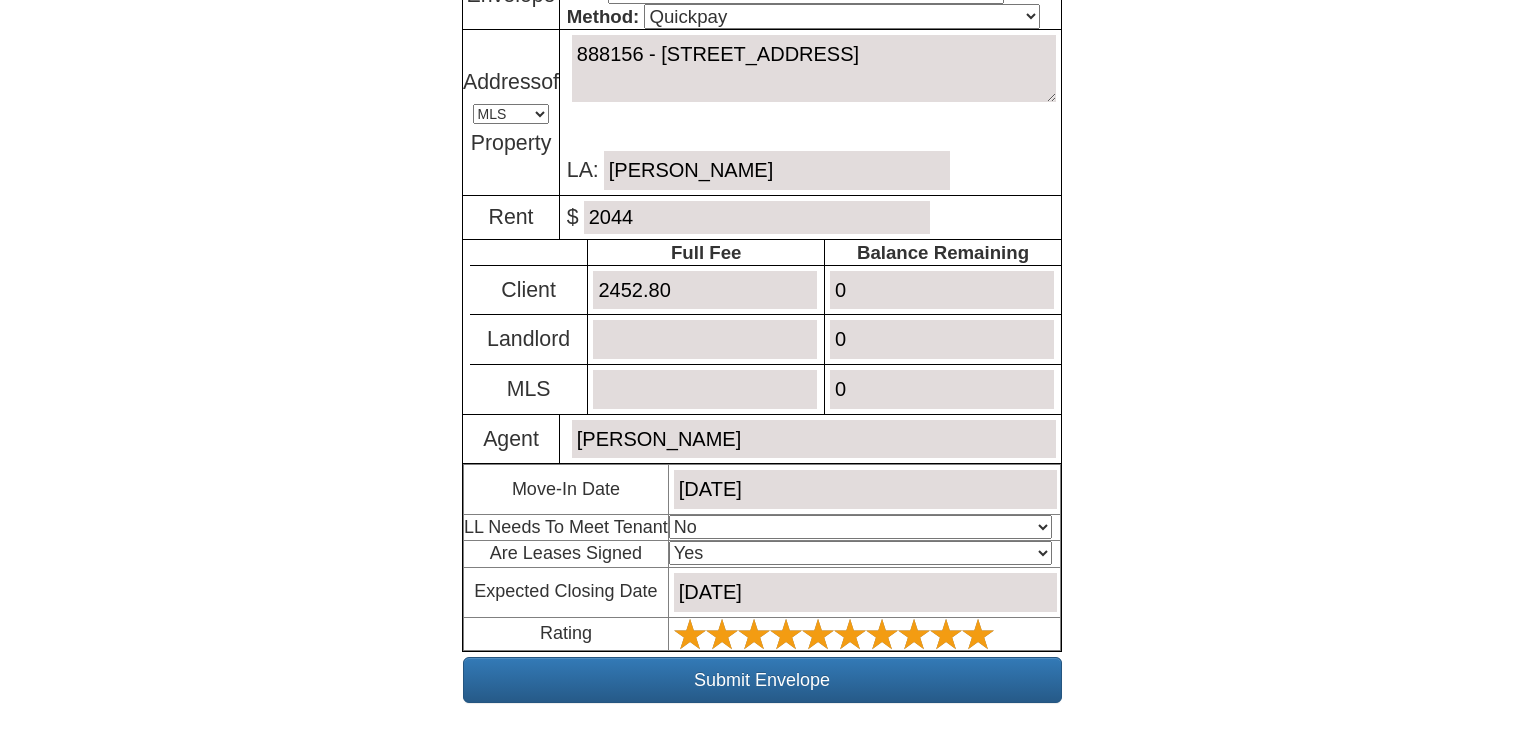 click 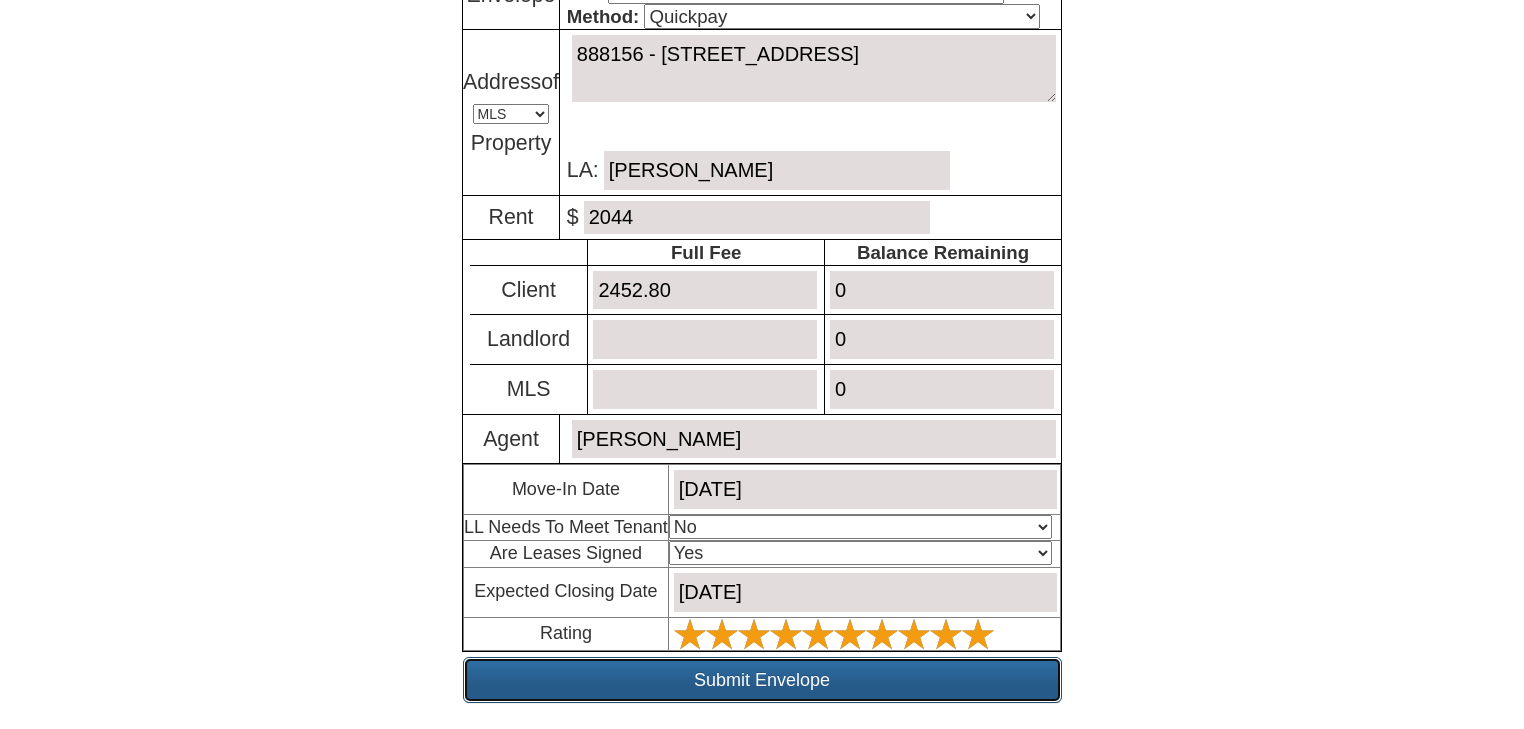 click on "Submit Envelope" at bounding box center [762, 680] 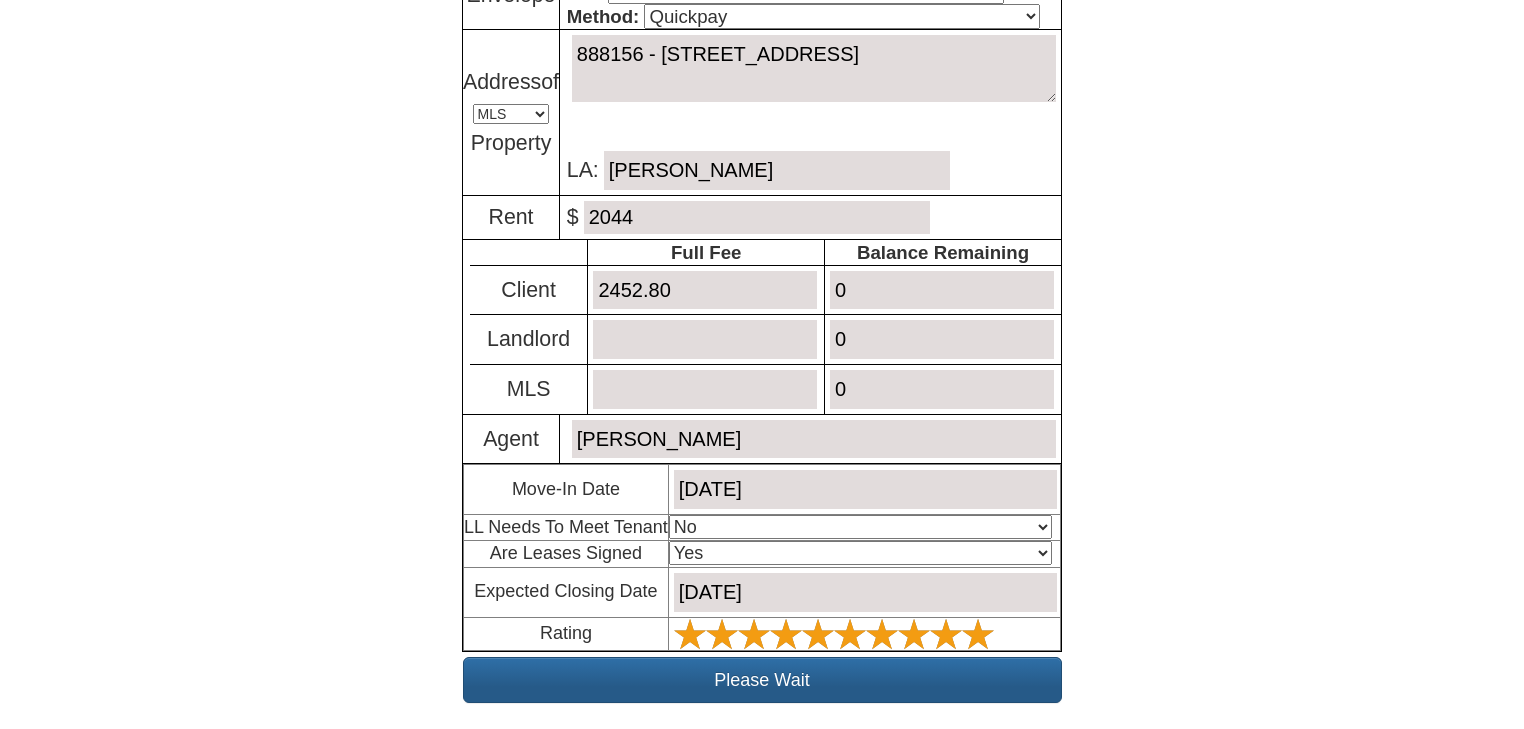 scroll, scrollTop: 334, scrollLeft: 0, axis: vertical 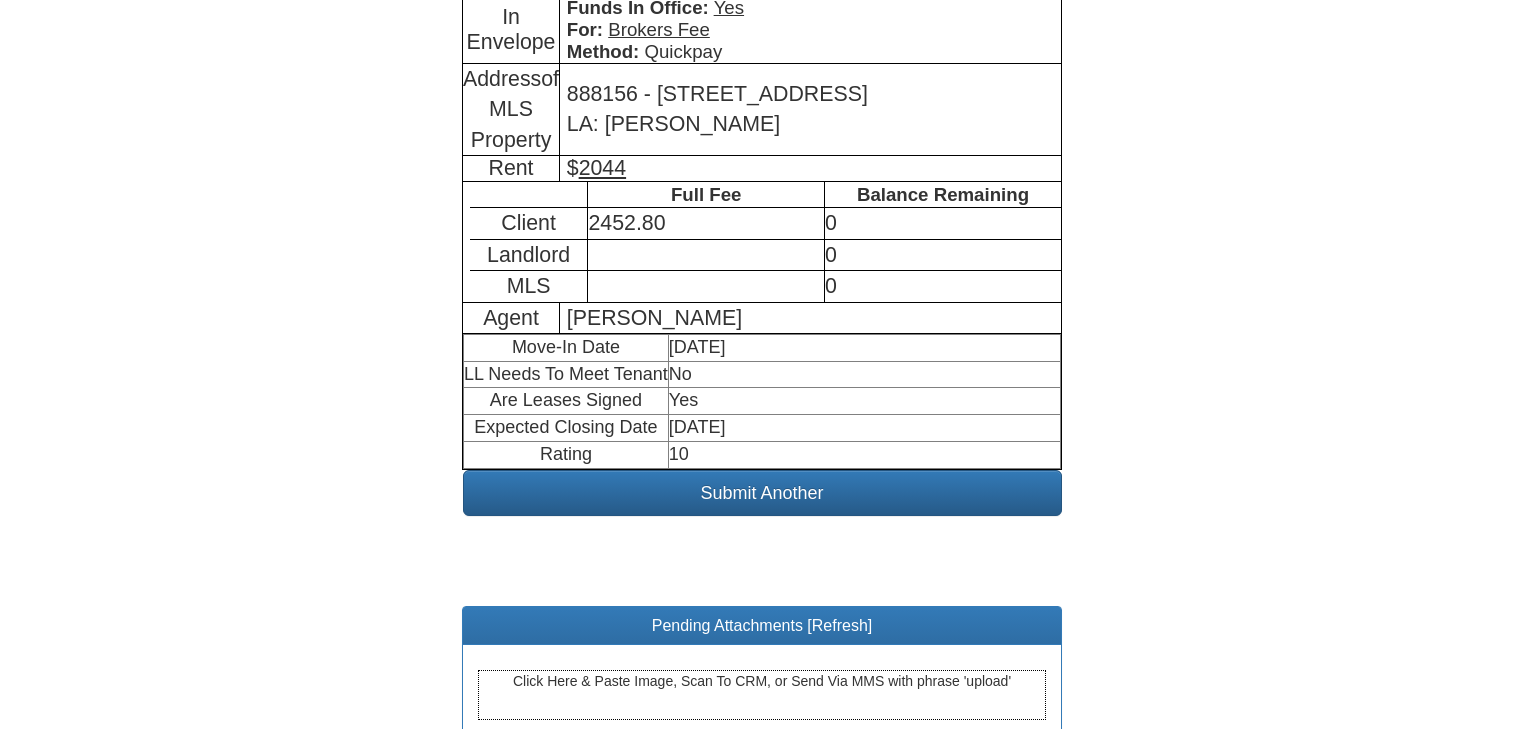click on "Click Here & Paste Image, Scan To CRM, or Send Via MMS with phrase 'upload'" at bounding box center (762, 695) 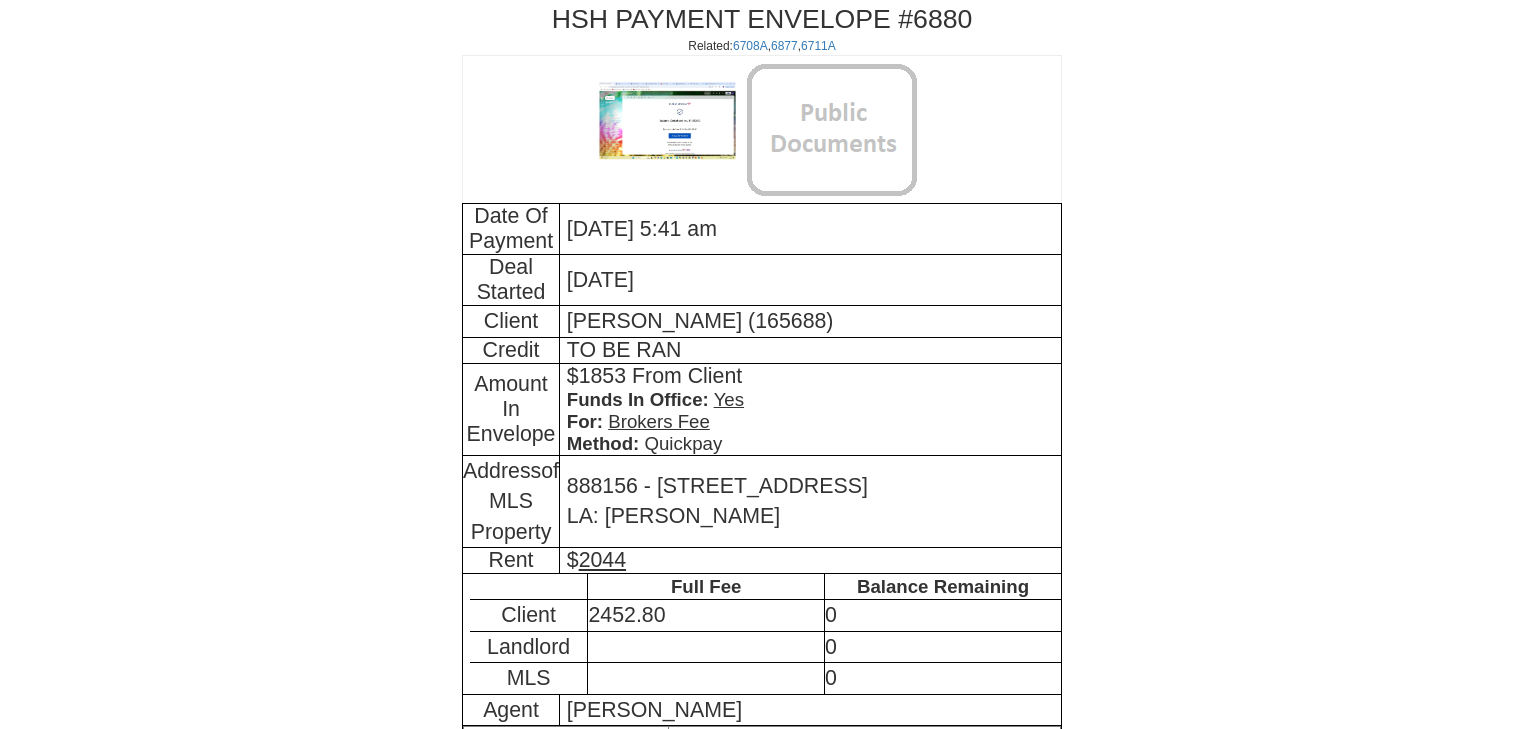 scroll, scrollTop: 0, scrollLeft: 0, axis: both 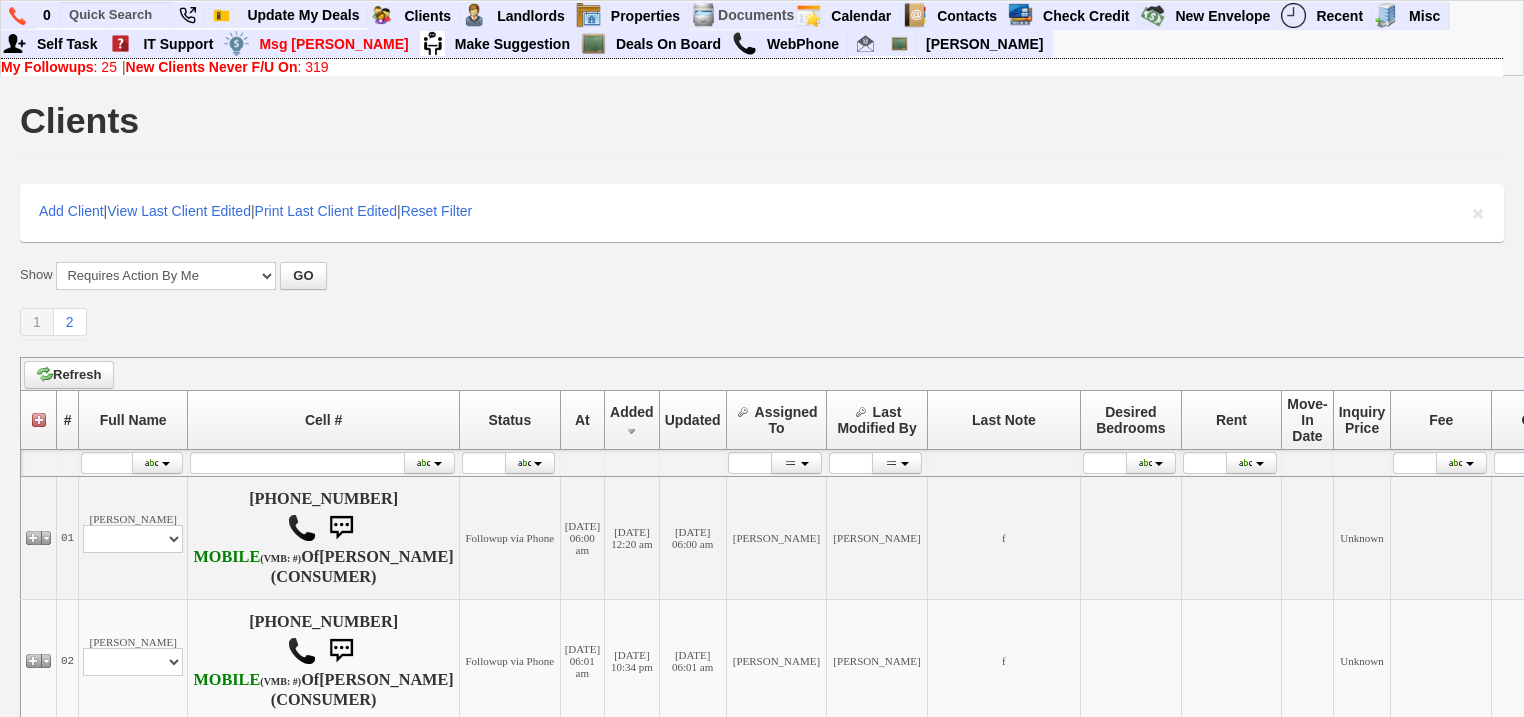 click on "New Clients Never F/U On" at bounding box center [212, 67] 